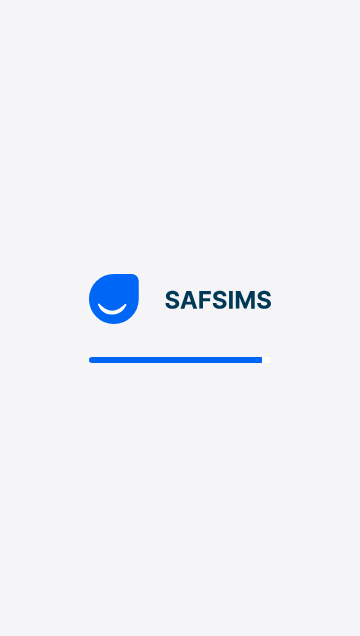 scroll, scrollTop: 0, scrollLeft: 0, axis: both 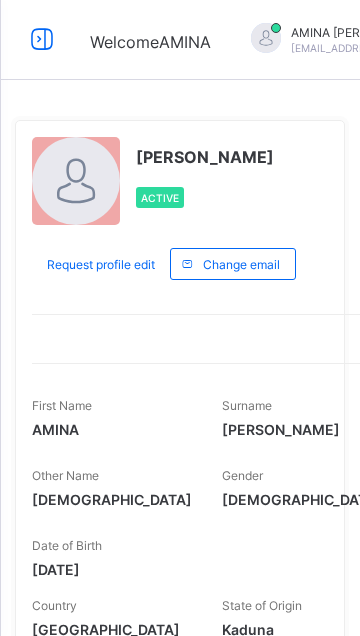 click at bounding box center [42, 39] 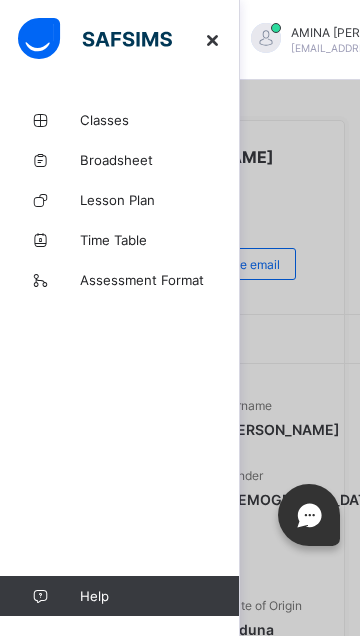 click on "Classes" at bounding box center (160, 120) 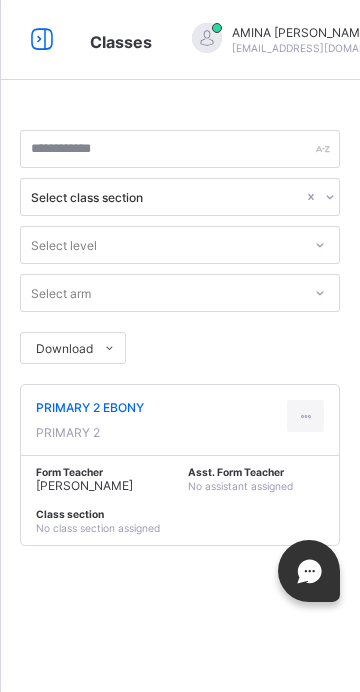 scroll, scrollTop: 0, scrollLeft: 0, axis: both 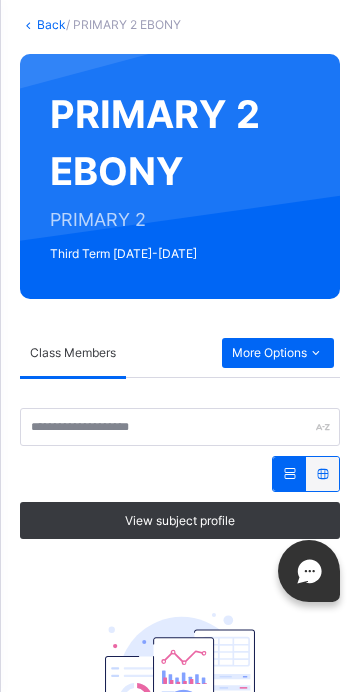 click on "More Options" at bounding box center (278, 353) 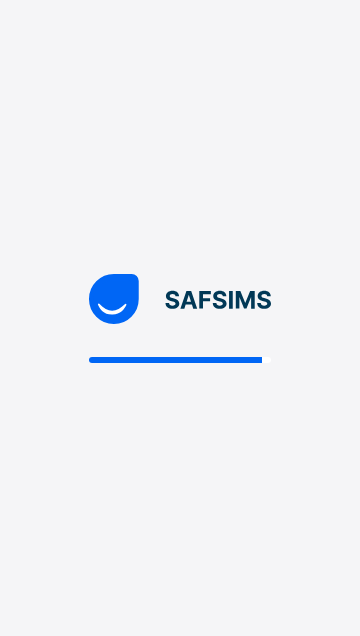 scroll, scrollTop: 0, scrollLeft: 0, axis: both 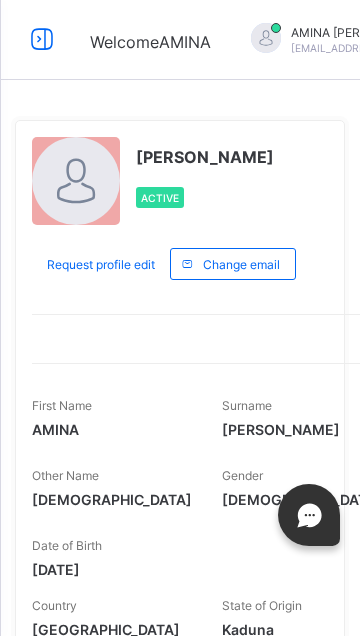 click at bounding box center (42, 39) 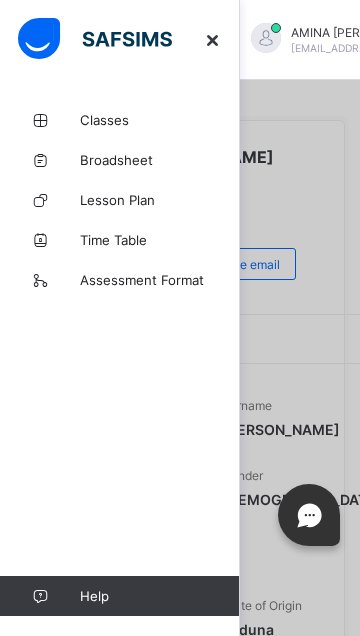 click on "Classes" at bounding box center (160, 120) 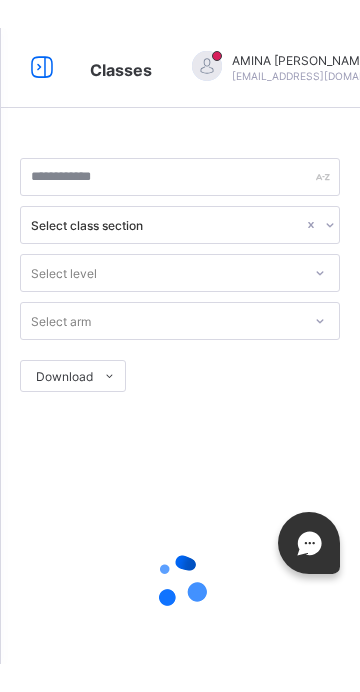 scroll, scrollTop: 0, scrollLeft: 0, axis: both 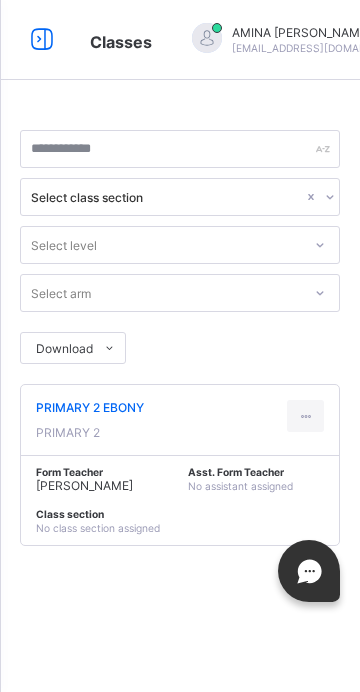 click on "PRIMARY 2   EBONY" at bounding box center [90, 407] 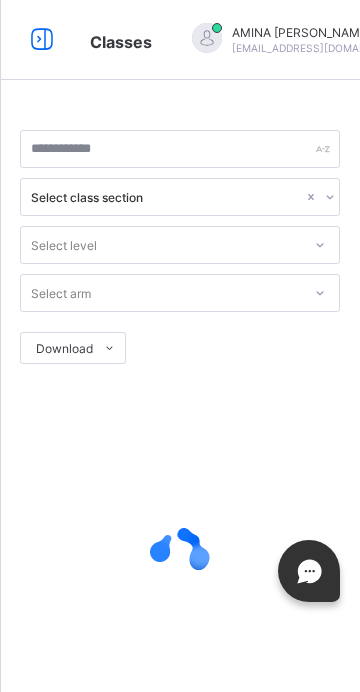 scroll, scrollTop: 0, scrollLeft: 0, axis: both 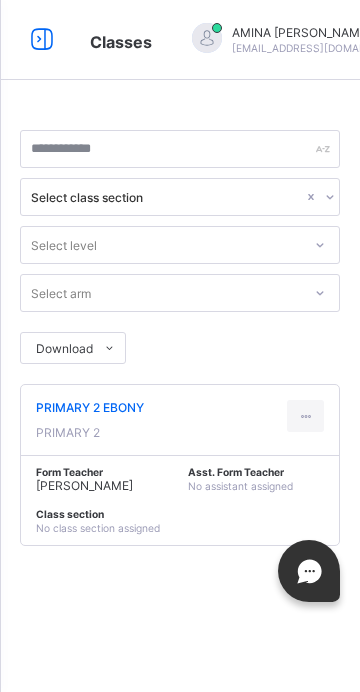 click on "PRIMARY 2   EBONY" at bounding box center (90, 407) 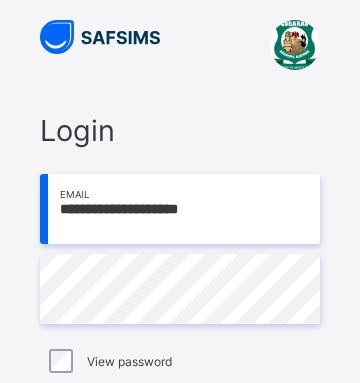 scroll, scrollTop: 0, scrollLeft: 0, axis: both 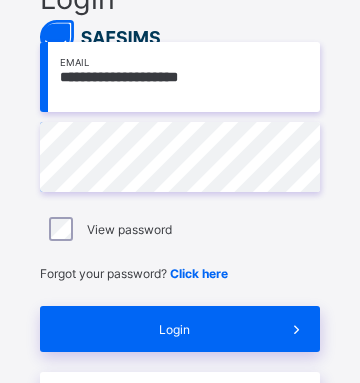 click on "Login" at bounding box center (174, 329) 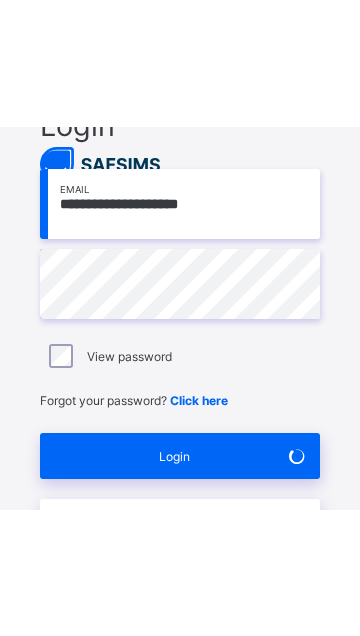 scroll, scrollTop: 51, scrollLeft: 0, axis: vertical 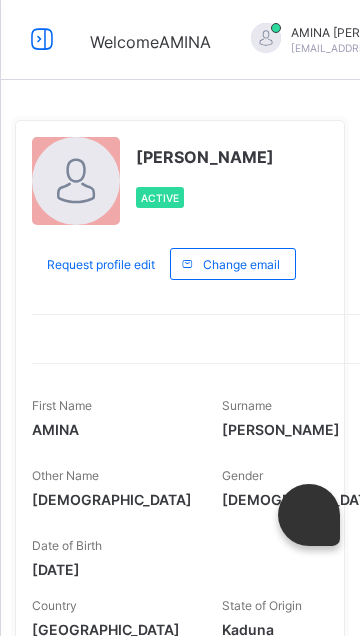 click at bounding box center (42, 39) 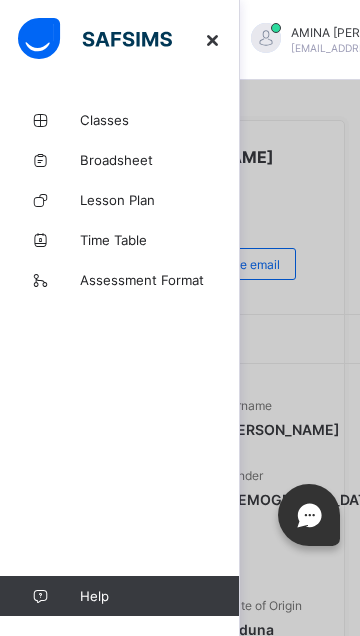 click on "Classes" at bounding box center [160, 120] 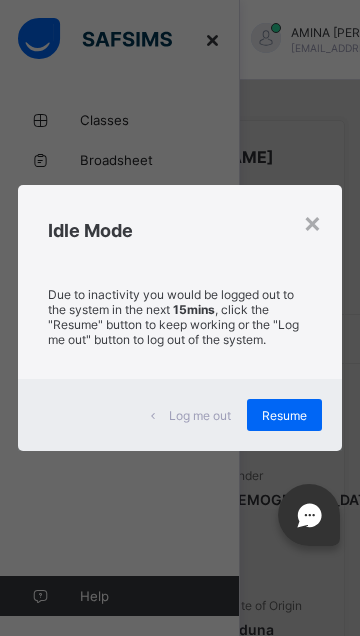 click on "Resume" at bounding box center [284, 415] 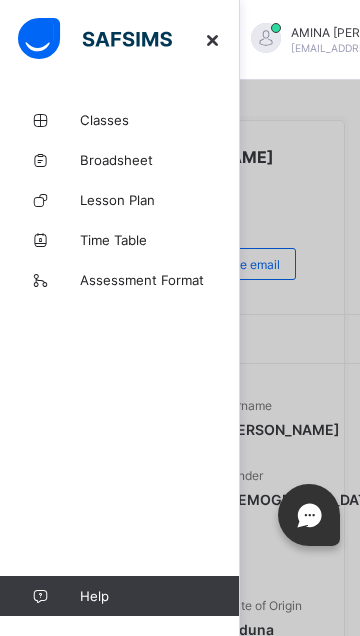 click at bounding box center (213, 40) 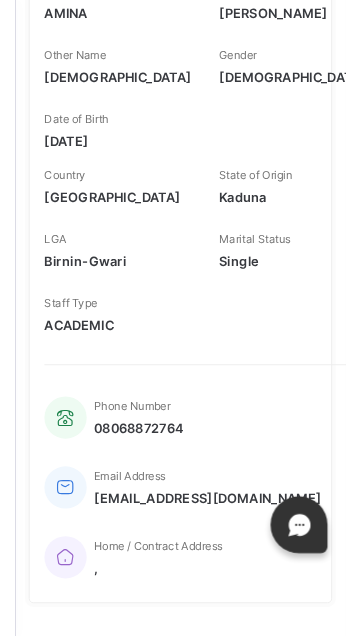 scroll, scrollTop: 426, scrollLeft: 0, axis: vertical 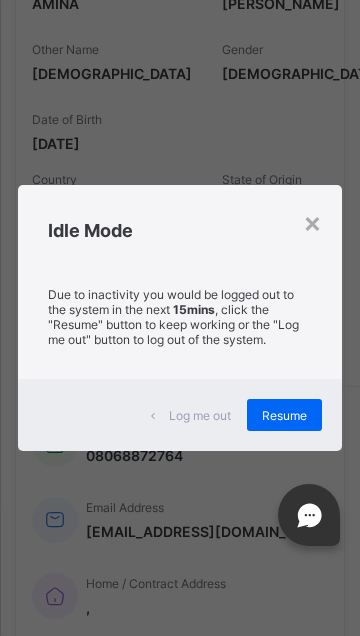 click on "Resume" at bounding box center (284, 415) 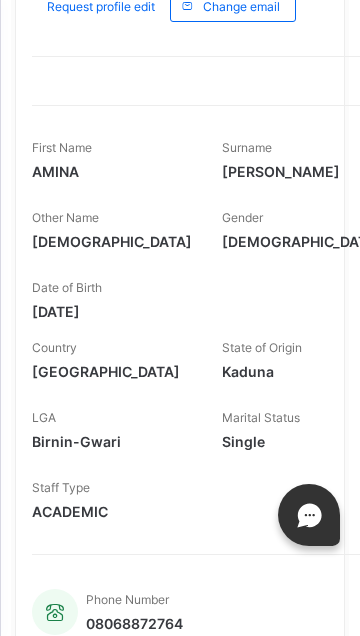 scroll, scrollTop: 0, scrollLeft: 0, axis: both 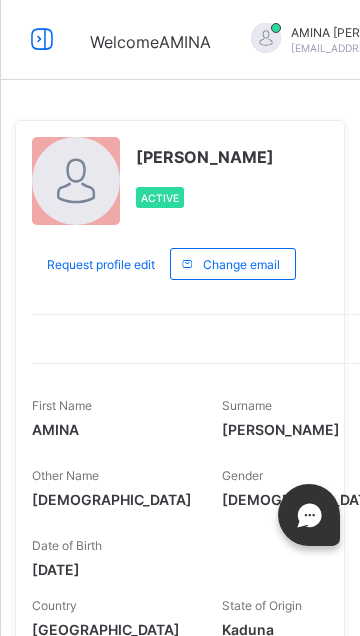 click at bounding box center (42, 39) 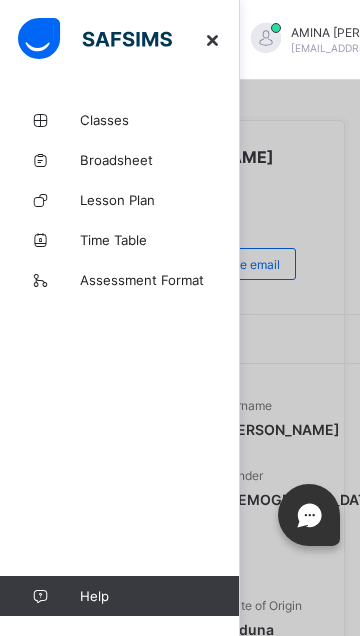 click on "Classes" at bounding box center (160, 120) 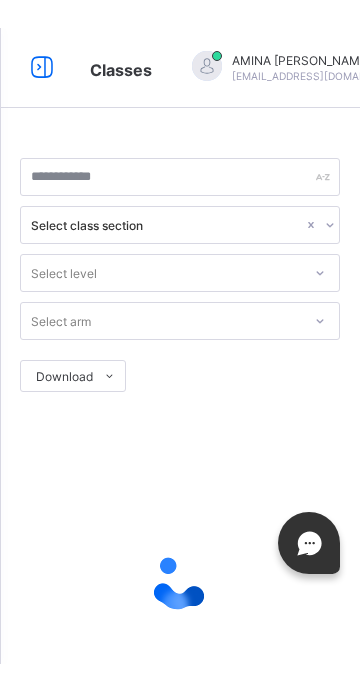 scroll, scrollTop: 0, scrollLeft: 0, axis: both 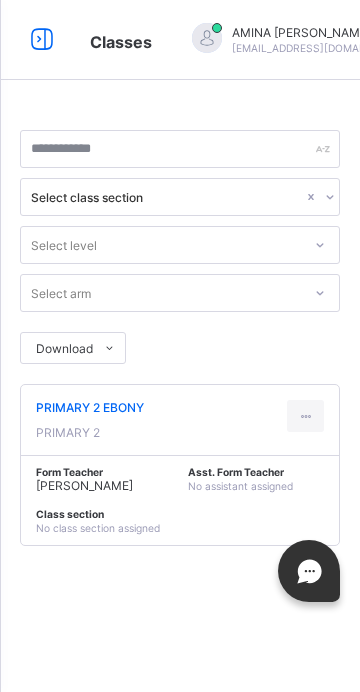click on "PRIMARY 2   EBONY" at bounding box center (90, 407) 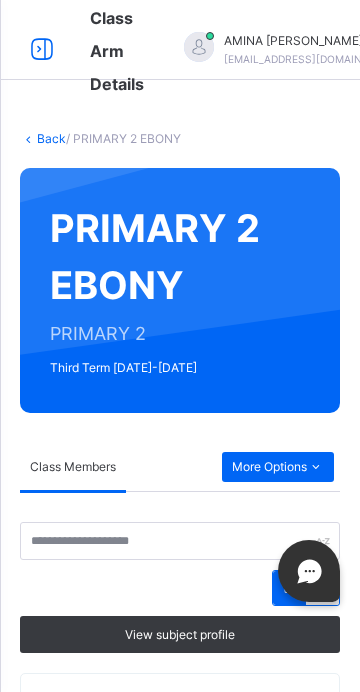click on "More Options" at bounding box center (278, 467) 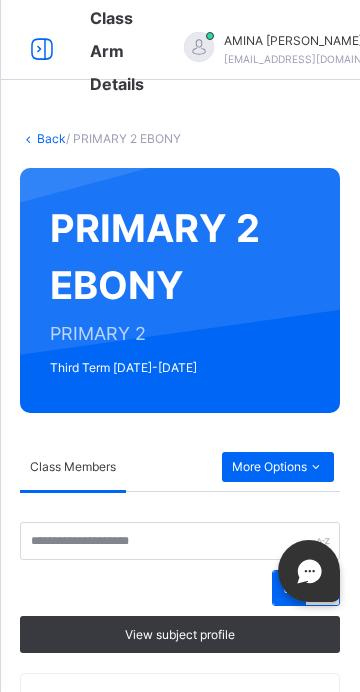 scroll, scrollTop: 123, scrollLeft: 0, axis: vertical 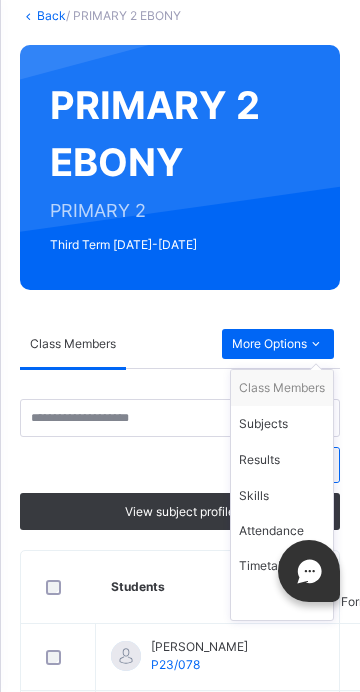click on "Results" at bounding box center (282, 460) 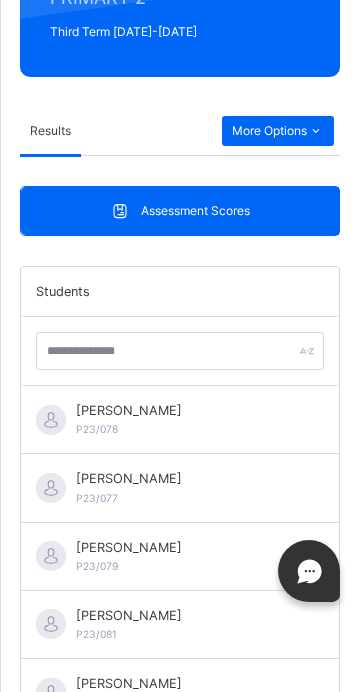 scroll, scrollTop: 361, scrollLeft: 0, axis: vertical 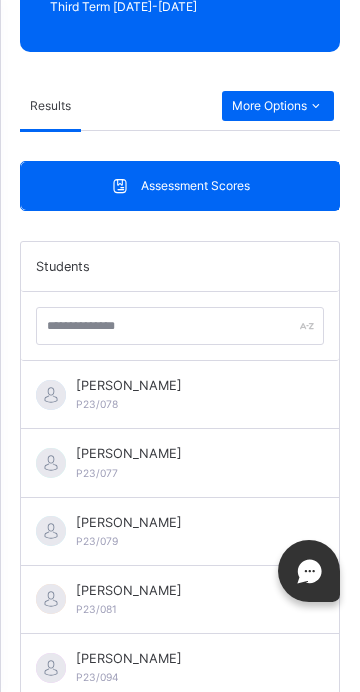 click on "ABDULRAHMAN  KABIR" at bounding box center (129, 385) 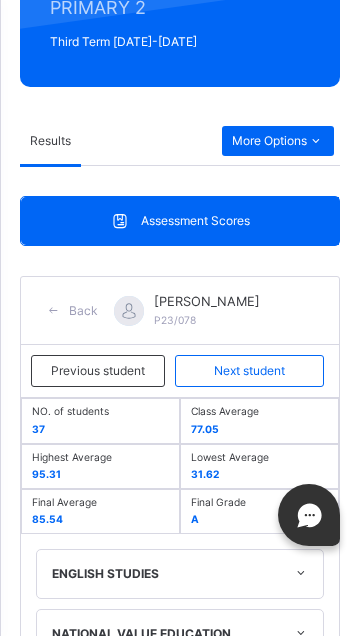 scroll, scrollTop: 325, scrollLeft: 0, axis: vertical 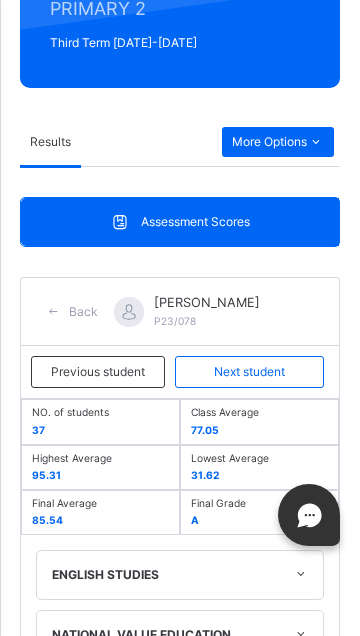 click on "Previous student" at bounding box center [98, 372] 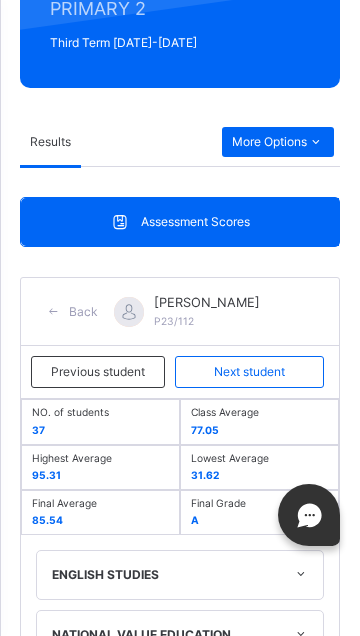 click on "Previous student" at bounding box center (98, 372) 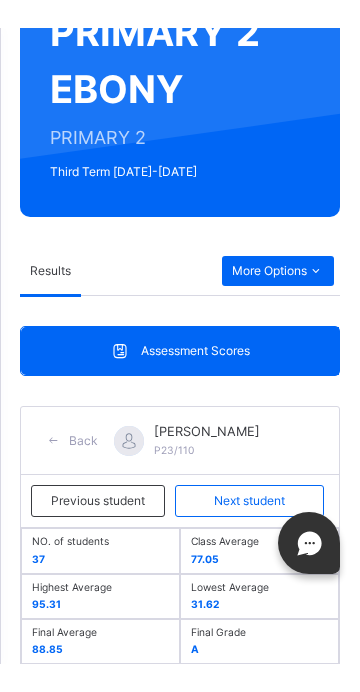 scroll, scrollTop: 1203, scrollLeft: 0, axis: vertical 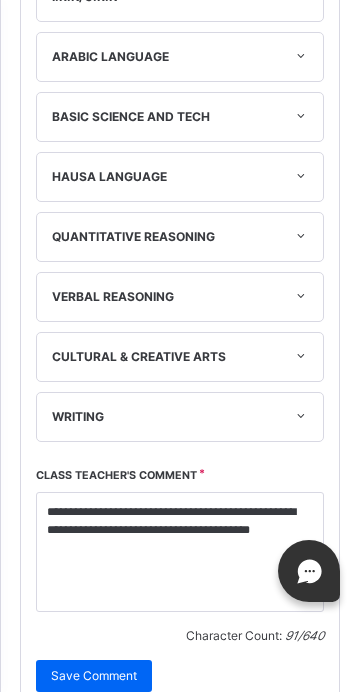 click on "Previous student" at bounding box center [98, -506] 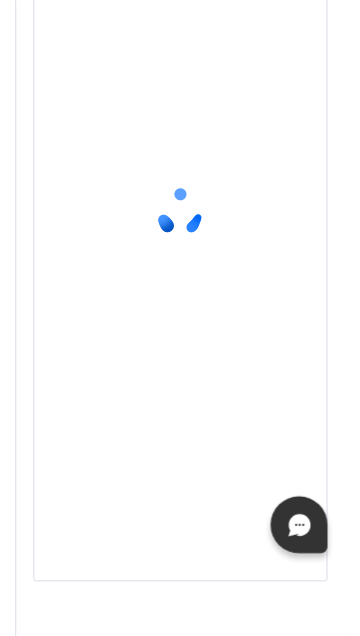scroll, scrollTop: 220, scrollLeft: 0, axis: vertical 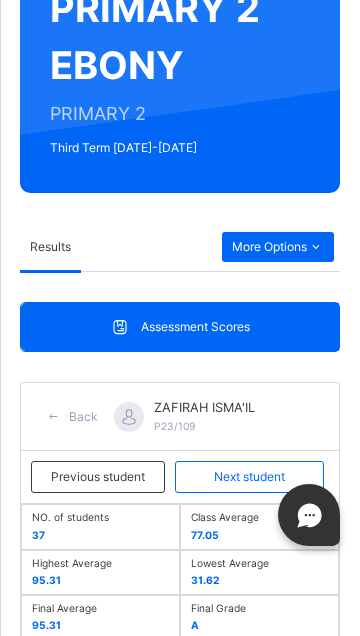 click on "Previous student" at bounding box center [98, 477] 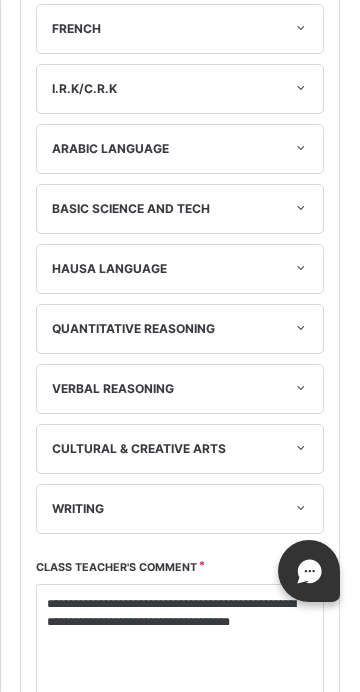 scroll, scrollTop: 1138, scrollLeft: 0, axis: vertical 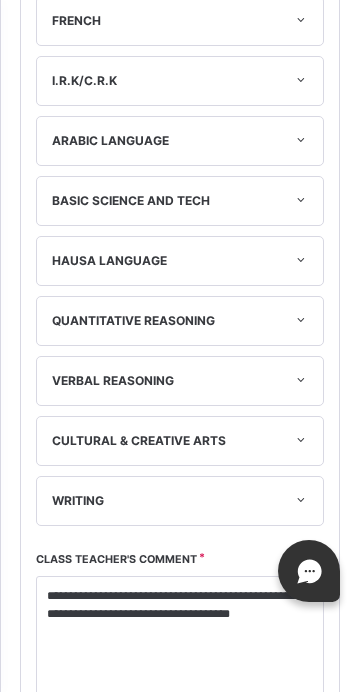 click on "Previous student" at bounding box center [98, -422] 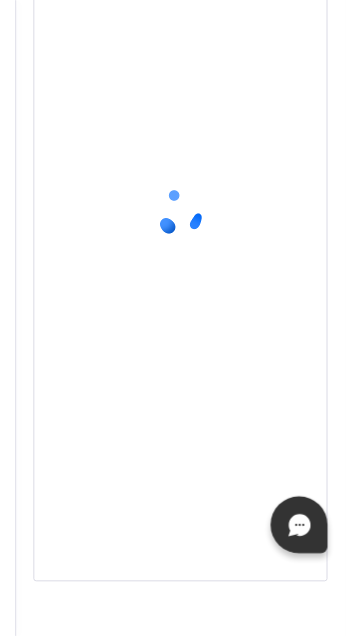 scroll, scrollTop: 409, scrollLeft: 0, axis: vertical 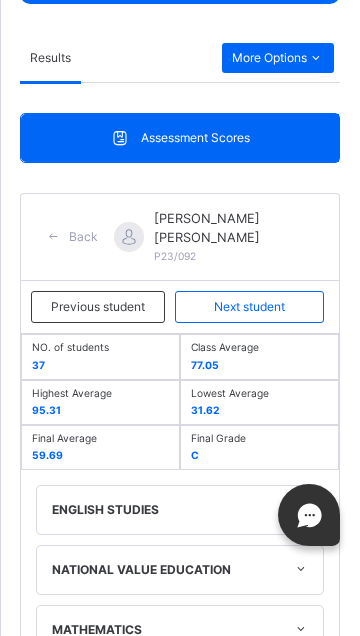 click on "Previous student" at bounding box center [98, 307] 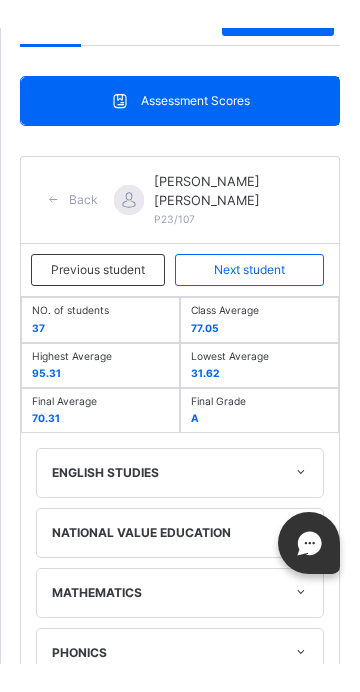 scroll, scrollTop: 682, scrollLeft: 0, axis: vertical 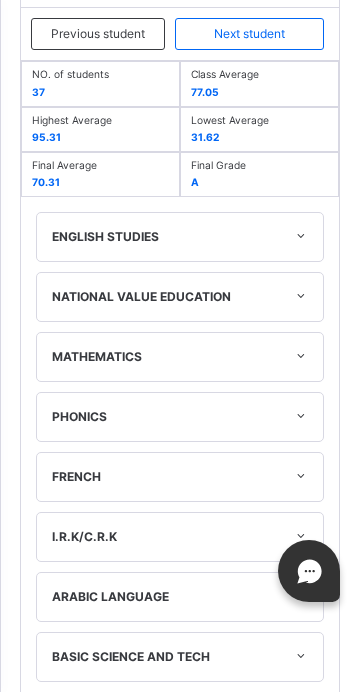 click on "Previous student" at bounding box center [98, 34] 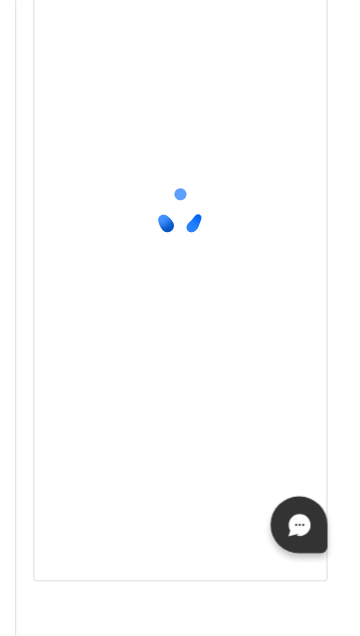 scroll, scrollTop: 486, scrollLeft: 0, axis: vertical 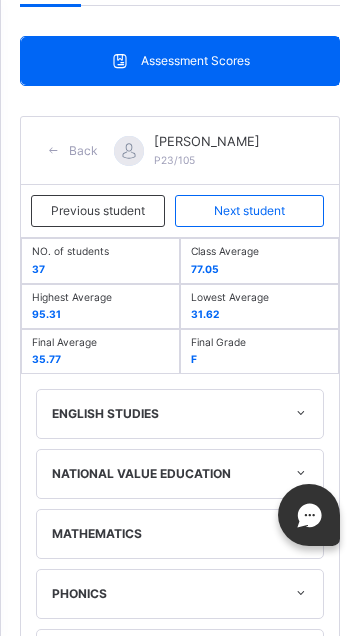 click on "ARABIC LANGUAGE" at bounding box center [180, 774] 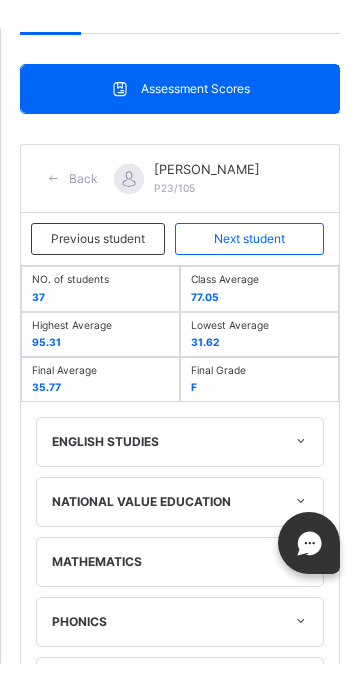scroll, scrollTop: 174, scrollLeft: 0, axis: vertical 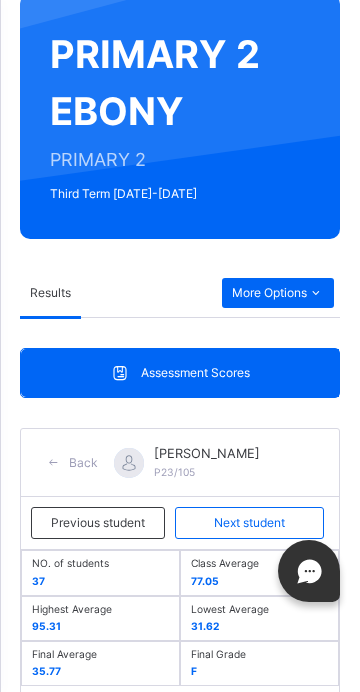 click on "Previous student" at bounding box center [98, 523] 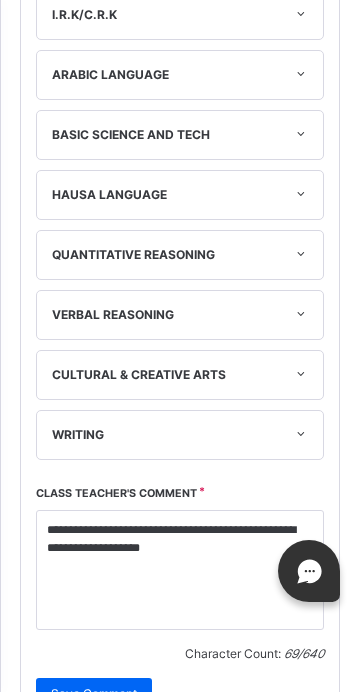 scroll, scrollTop: 1187, scrollLeft: 0, axis: vertical 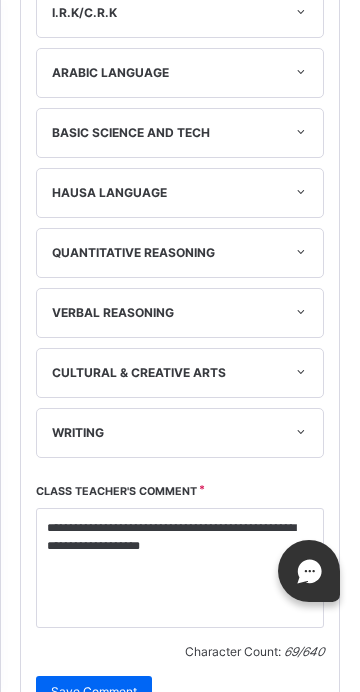 click on "Previous student" at bounding box center (98, -490) 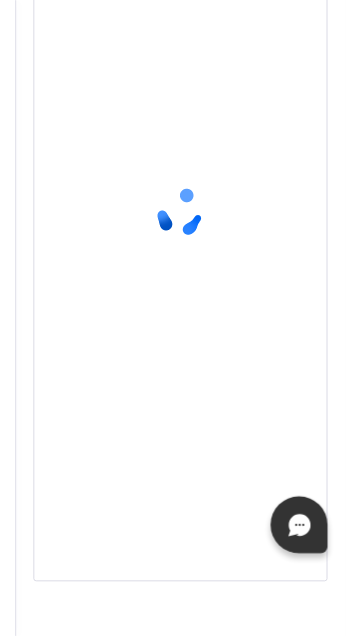 scroll, scrollTop: 332, scrollLeft: 0, axis: vertical 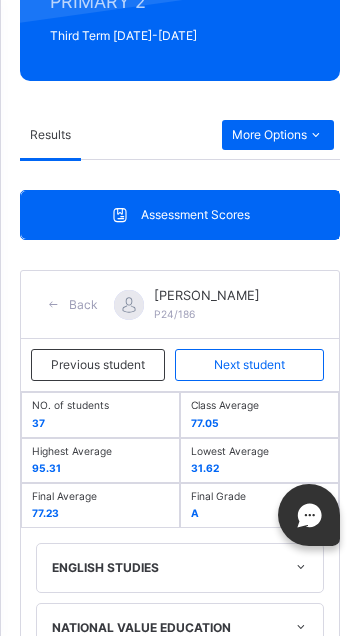 click on "Previous student" at bounding box center [98, 365] 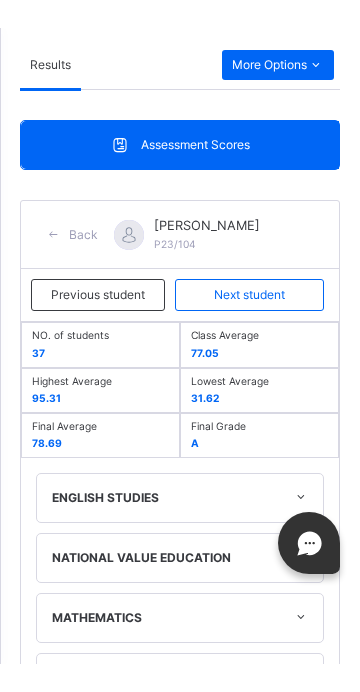 scroll, scrollTop: 1158, scrollLeft: 0, axis: vertical 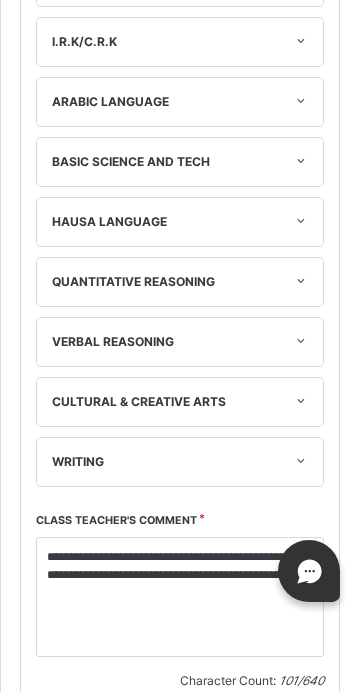 click on "Previous student" at bounding box center [98, -461] 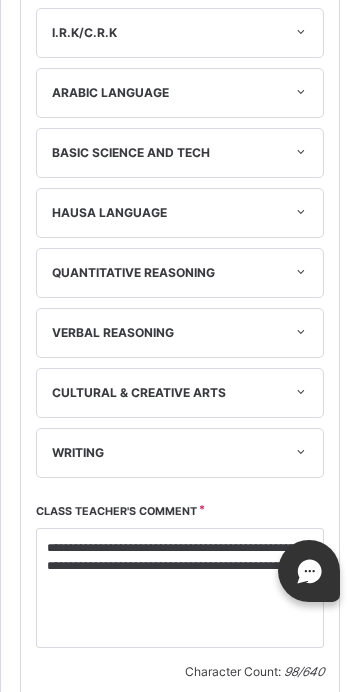 scroll, scrollTop: 1172, scrollLeft: 0, axis: vertical 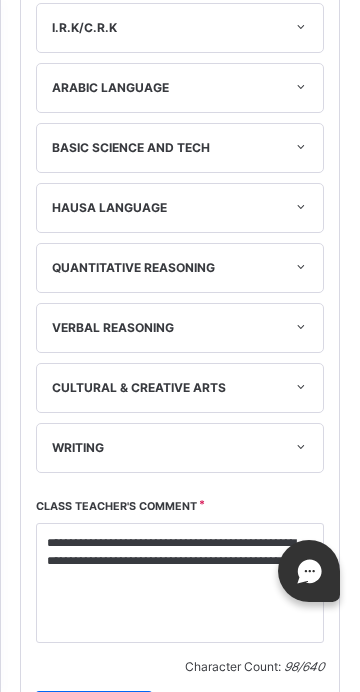 click on "Previous student" at bounding box center [98, -475] 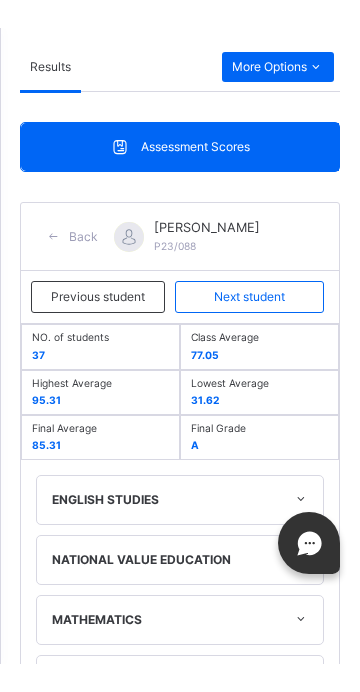 scroll, scrollTop: 1195, scrollLeft: 0, axis: vertical 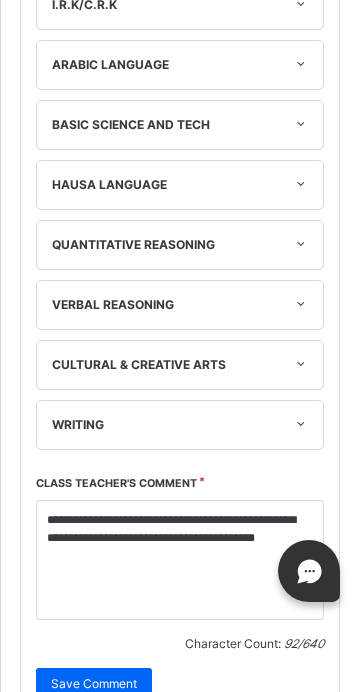 click on "Previous student" at bounding box center (98, -498) 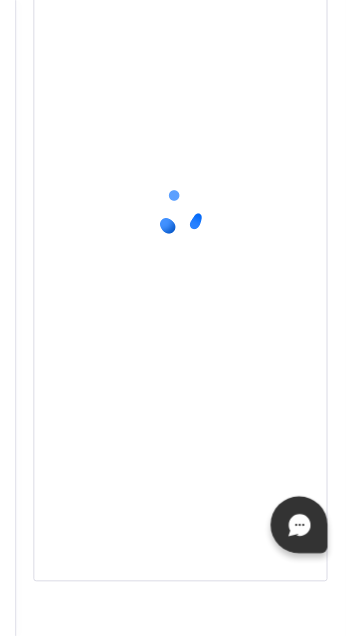 scroll, scrollTop: 384, scrollLeft: 0, axis: vertical 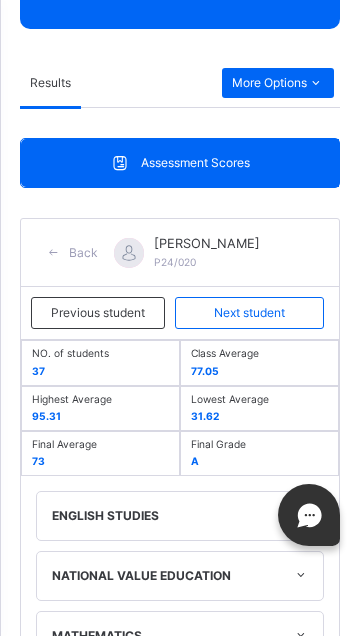 click on "Previous student" at bounding box center (98, 313) 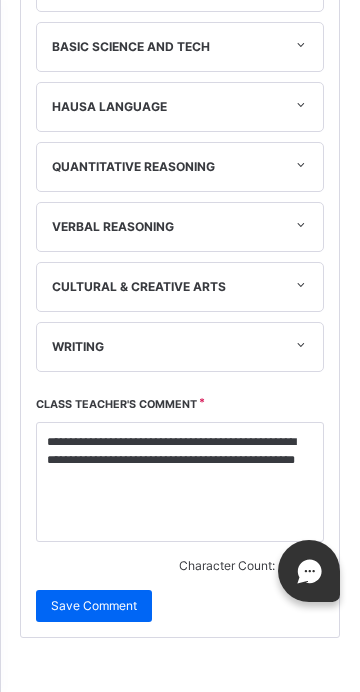 scroll, scrollTop: 1313, scrollLeft: 0, axis: vertical 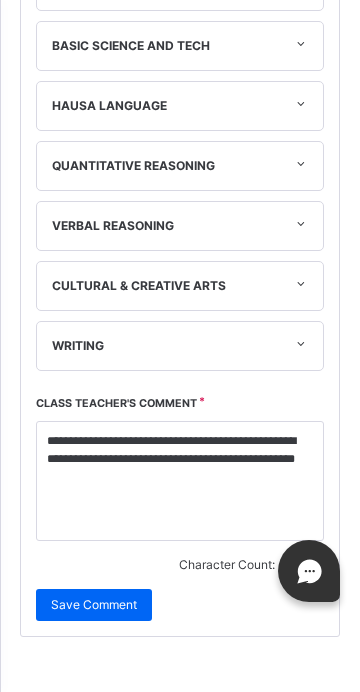 click on "Previous student" at bounding box center (98, -577) 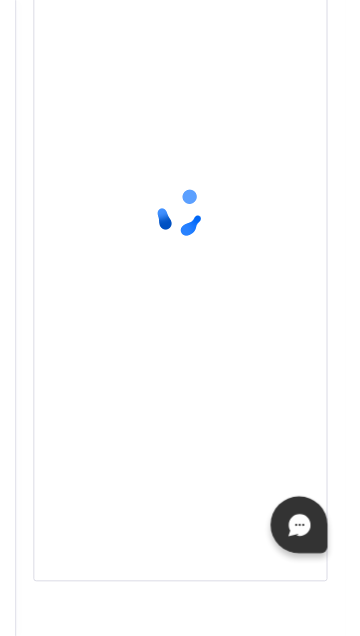 scroll, scrollTop: 366, scrollLeft: 0, axis: vertical 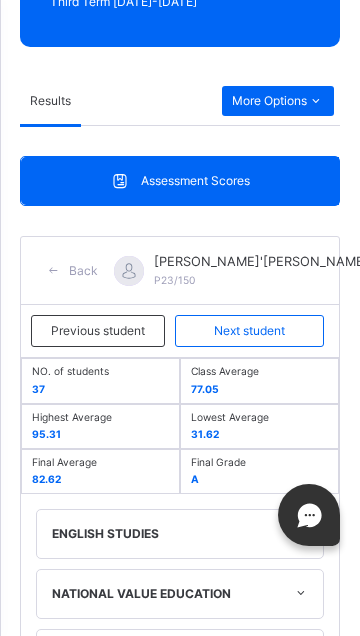 click on "Previous student" at bounding box center [98, 331] 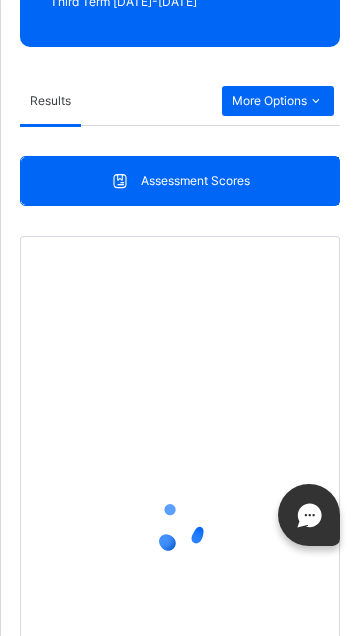 scroll, scrollTop: 529, scrollLeft: 0, axis: vertical 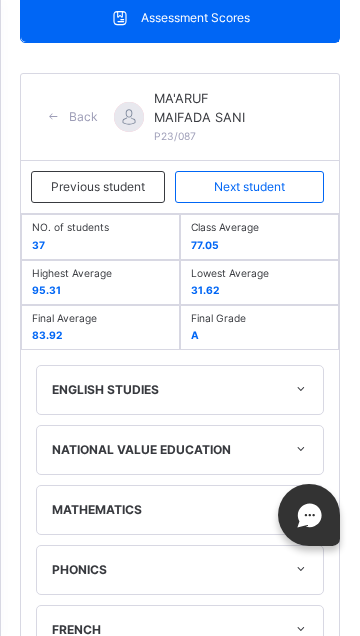 click on "Previous student" at bounding box center (98, 187) 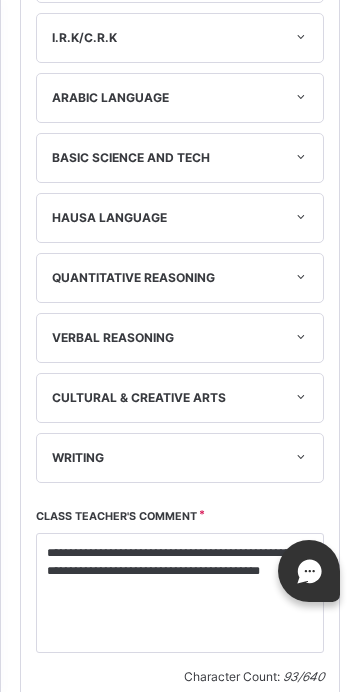 scroll, scrollTop: 1168, scrollLeft: 0, axis: vertical 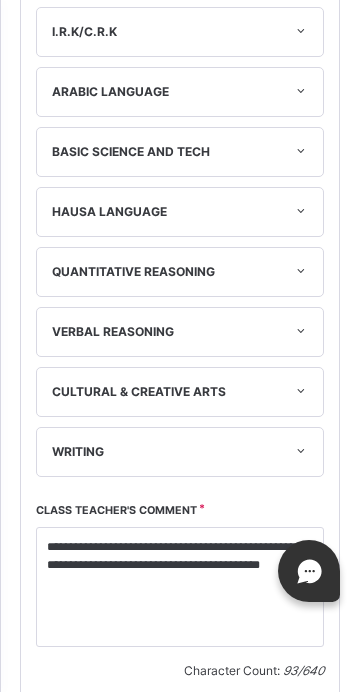 click on "Previous student" at bounding box center [98, -471] 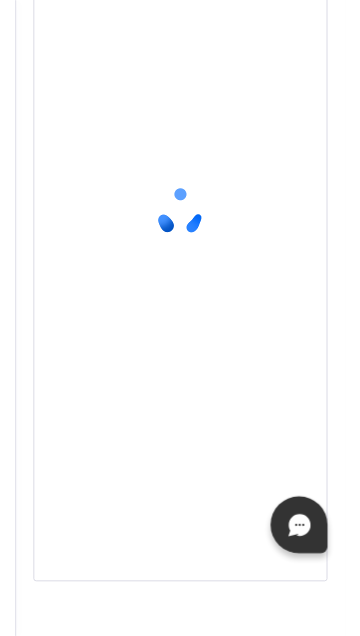 scroll, scrollTop: 512, scrollLeft: 0, axis: vertical 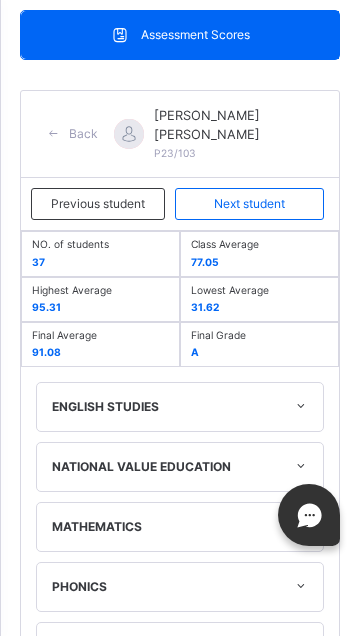 click on "Previous student" at bounding box center (98, 204) 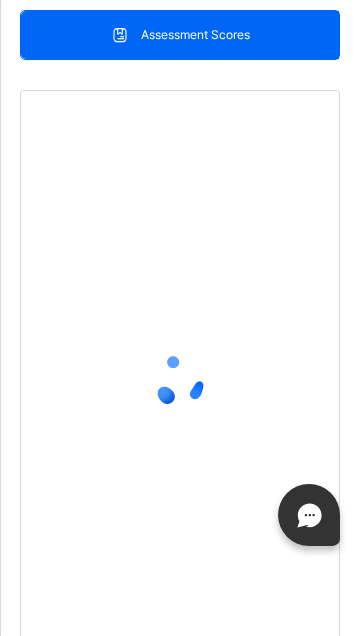 scroll, scrollTop: 517, scrollLeft: 0, axis: vertical 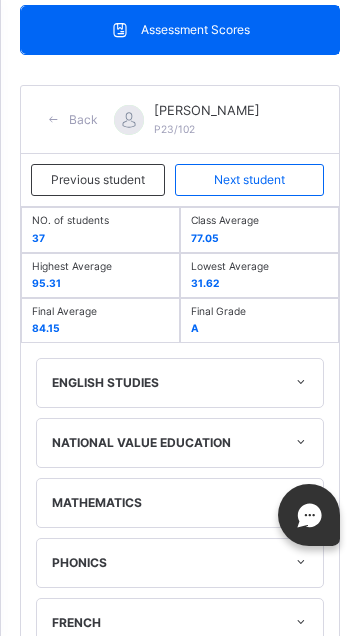 click on "Previous student" at bounding box center (98, 180) 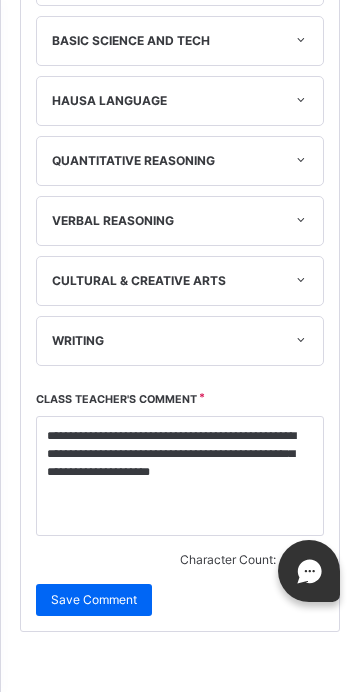 scroll, scrollTop: 1296, scrollLeft: 0, axis: vertical 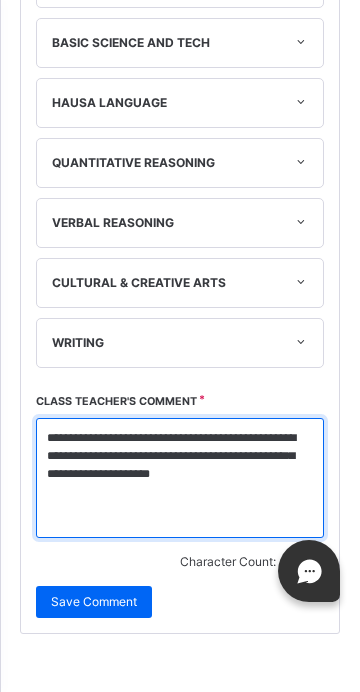 click on "**********" at bounding box center [180, 478] 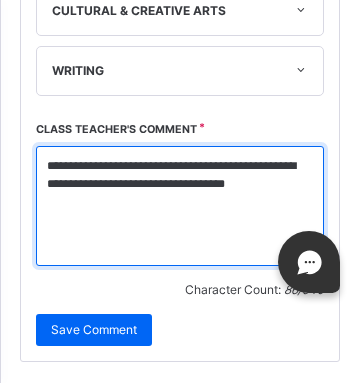scroll, scrollTop: 1607, scrollLeft: 0, axis: vertical 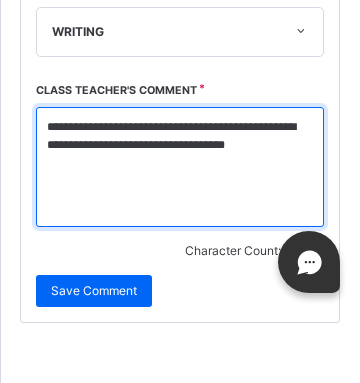 type on "**********" 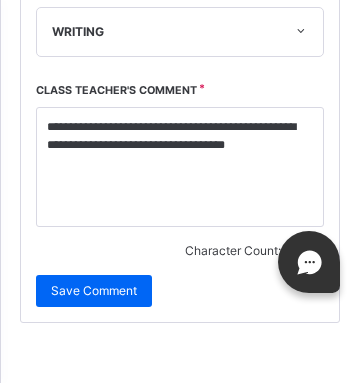 click on "Save Comment" at bounding box center [94, 291] 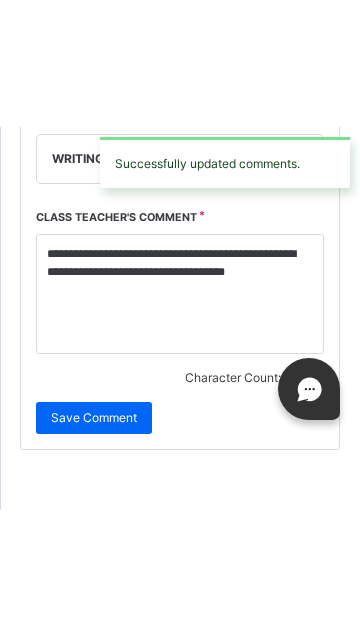 scroll, scrollTop: 1354, scrollLeft: 0, axis: vertical 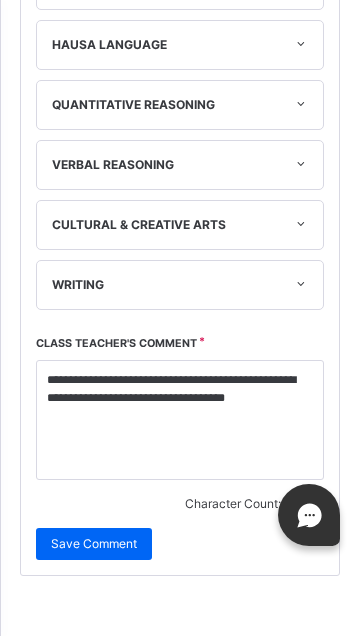 click on "Save Comment" at bounding box center [94, 544] 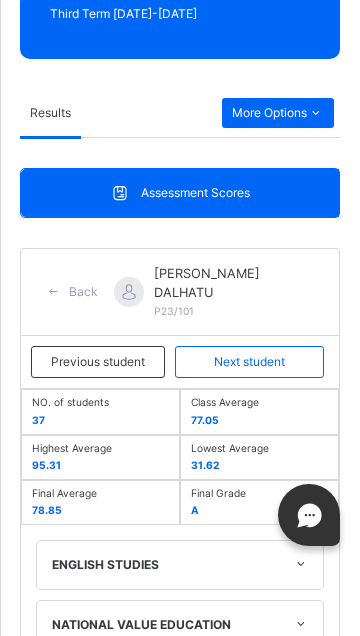 scroll, scrollTop: 356, scrollLeft: 0, axis: vertical 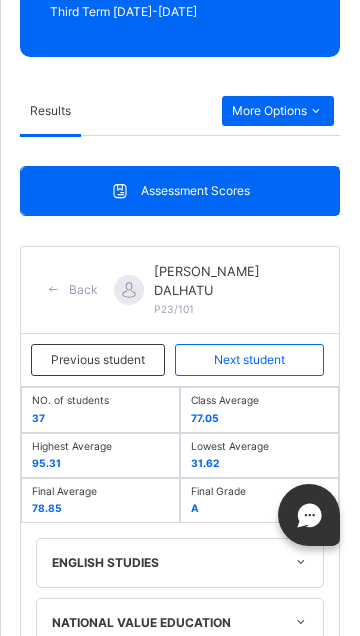 click on "Previous student" at bounding box center [98, 360] 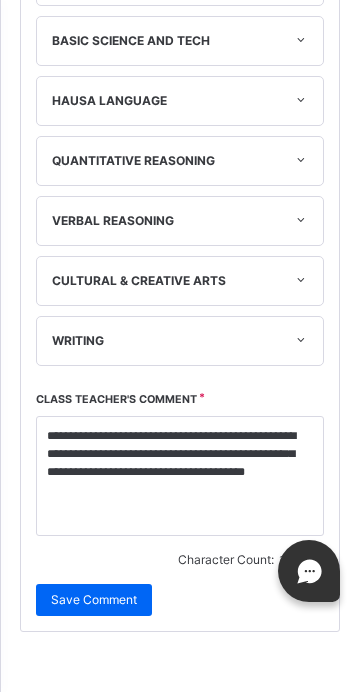 scroll, scrollTop: 0, scrollLeft: 0, axis: both 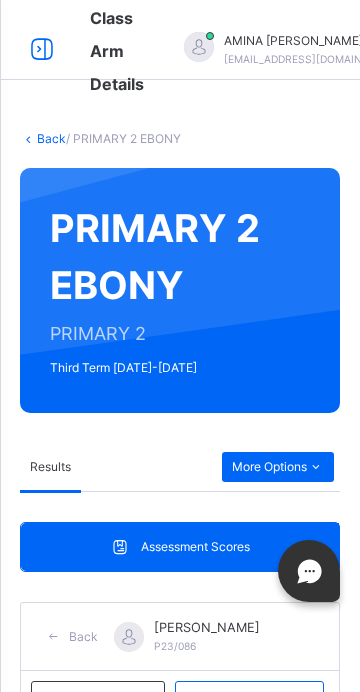 click on "More Options" at bounding box center (278, 467) 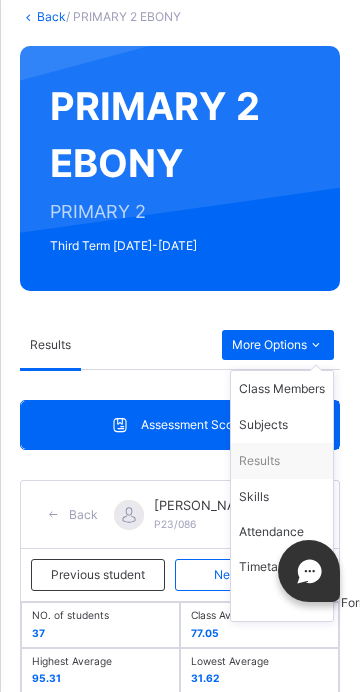 scroll, scrollTop: 159, scrollLeft: 0, axis: vertical 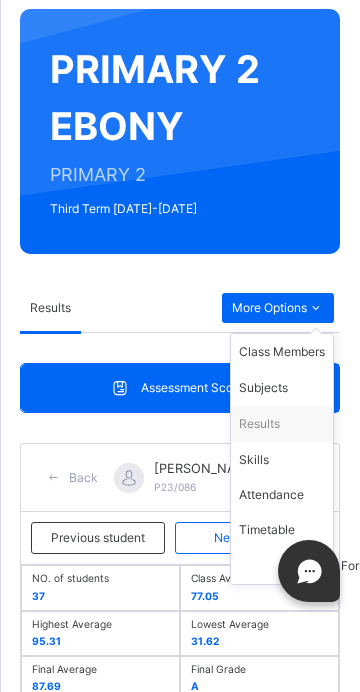 click on "Subjects" at bounding box center (282, 388) 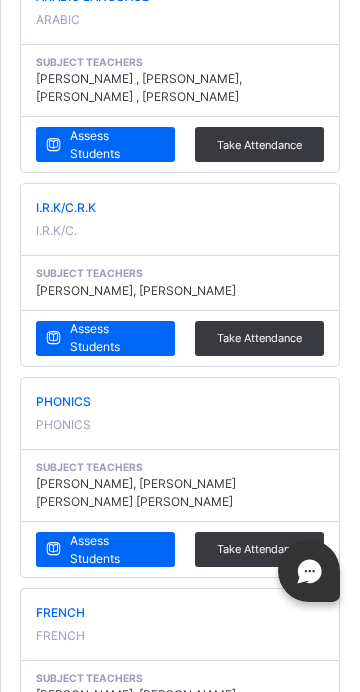 scroll, scrollTop: 1246, scrollLeft: 0, axis: vertical 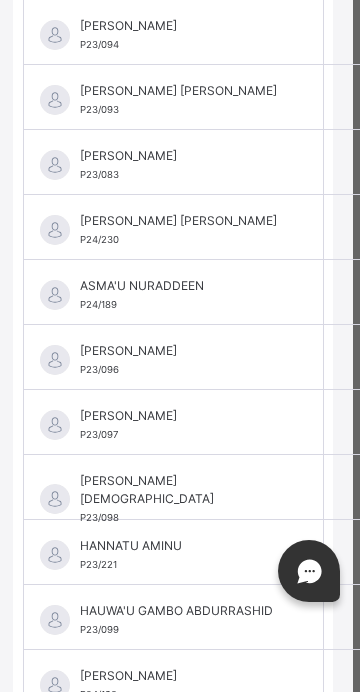 click at bounding box center [183, -329] 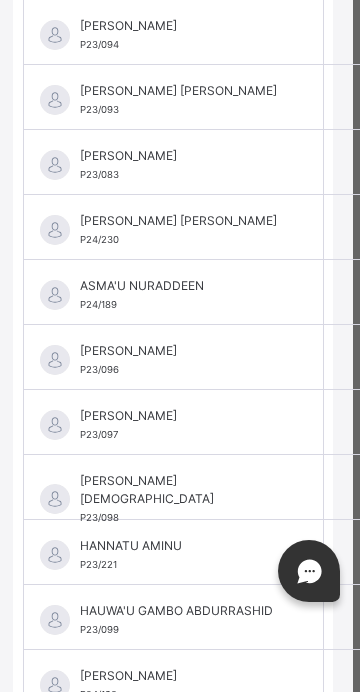 click on "EXAM (EXAM )" at bounding box center (113, -232) 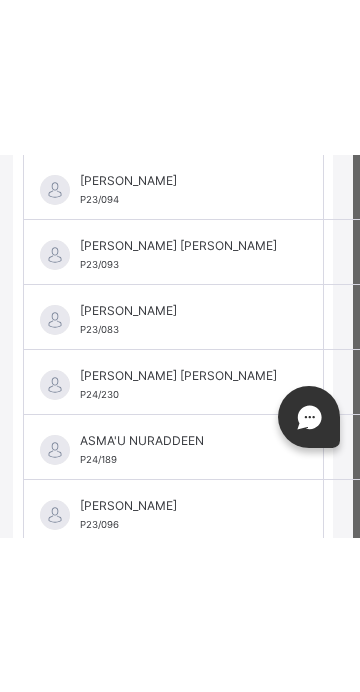 scroll, scrollTop: 200, scrollLeft: 0, axis: vertical 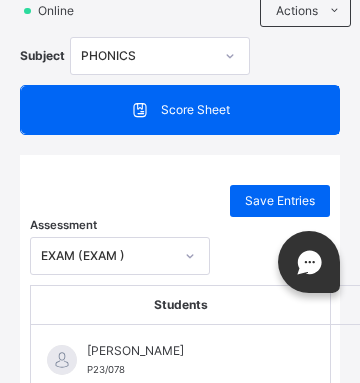 type on "**" 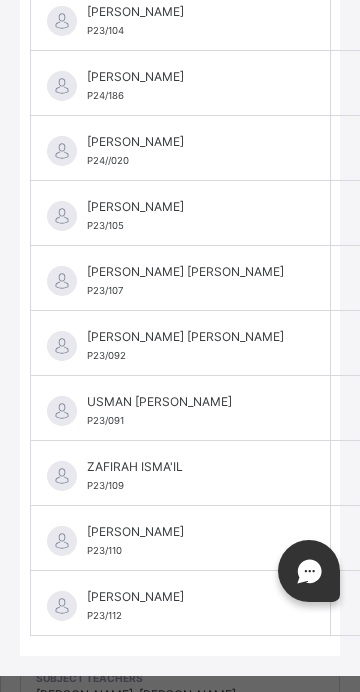 scroll, scrollTop: 2312, scrollLeft: 0, axis: vertical 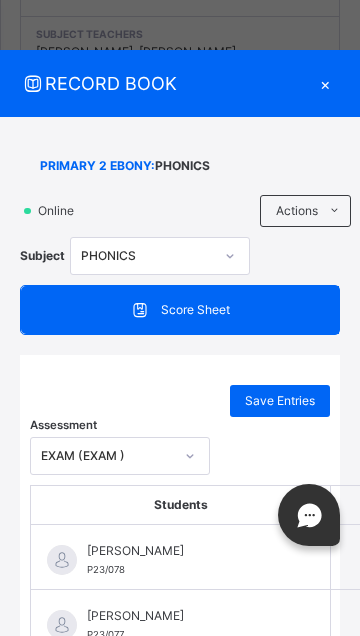 click on "PRIMARY 2   EBONY :   PHONICS" at bounding box center [185, 166] 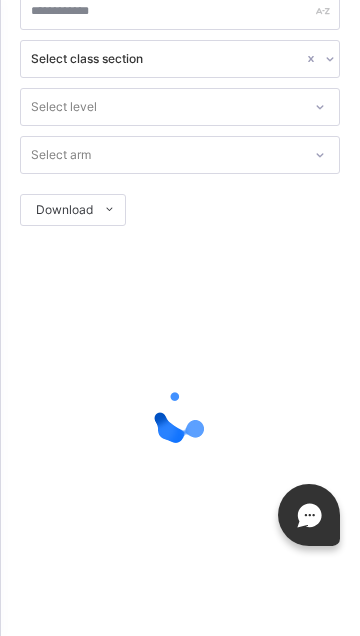 scroll, scrollTop: 0, scrollLeft: 0, axis: both 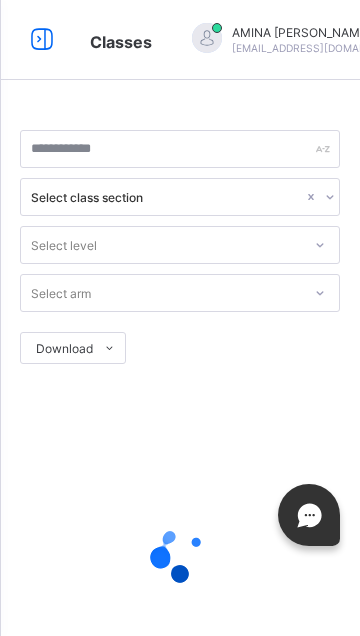 click on "[PERSON_NAME]" at bounding box center (320, 32) 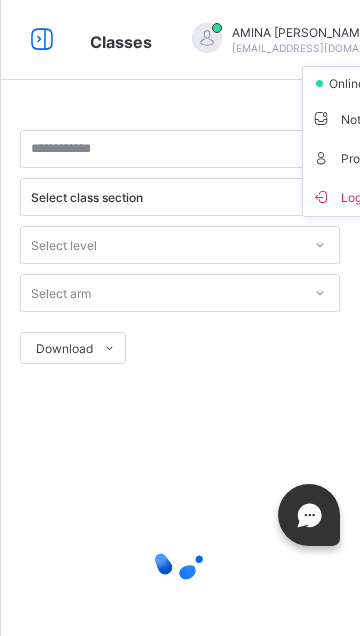 click on "Logout" at bounding box center (377, 196) 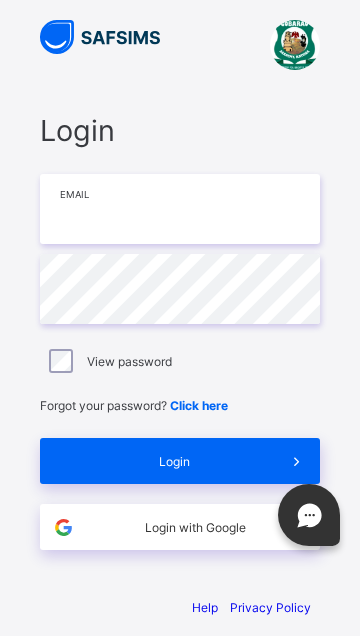 click at bounding box center [180, 209] 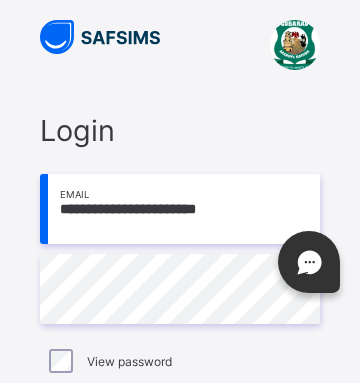 type on "**********" 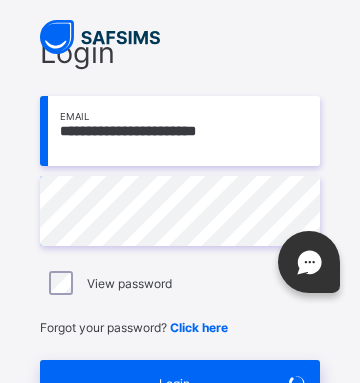 scroll, scrollTop: 112, scrollLeft: 0, axis: vertical 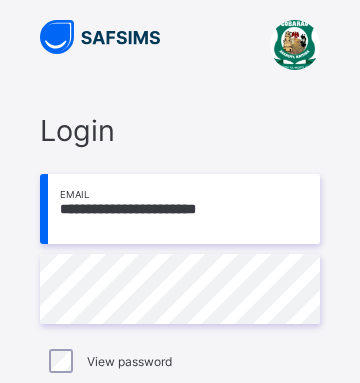 type on "**********" 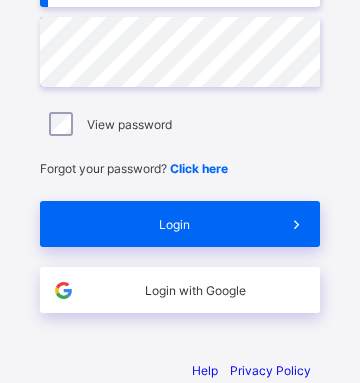 click on "Login" at bounding box center (174, 224) 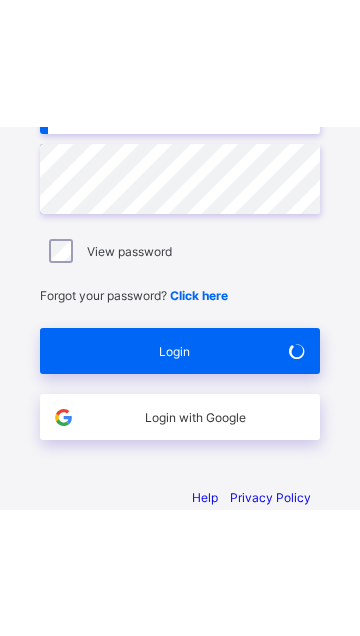 scroll, scrollTop: 51, scrollLeft: 0, axis: vertical 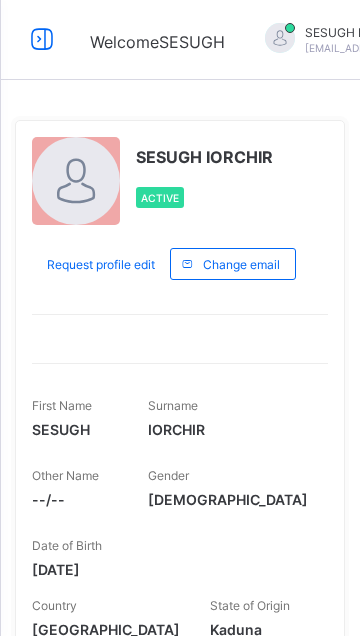 click at bounding box center (42, 39) 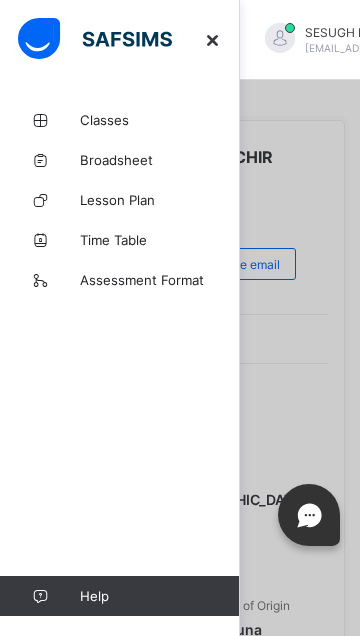 click on "Classes" at bounding box center [160, 120] 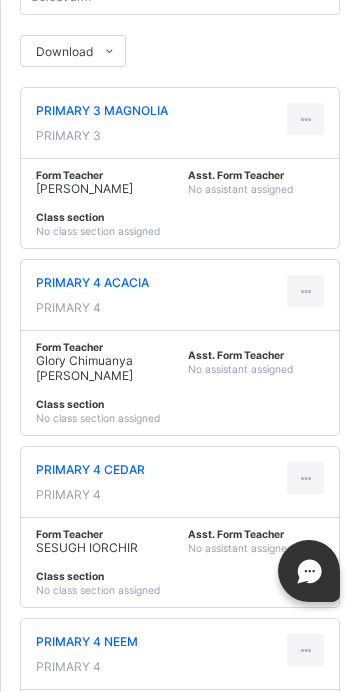 scroll, scrollTop: 410, scrollLeft: 0, axis: vertical 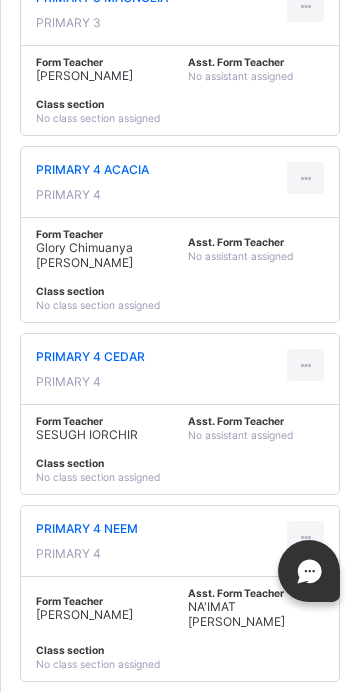 click on "PRIMARY 4   CEDAR" at bounding box center (90, 356) 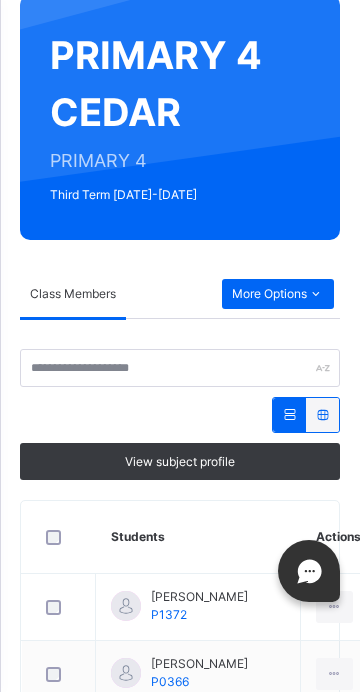 scroll, scrollTop: 177, scrollLeft: 0, axis: vertical 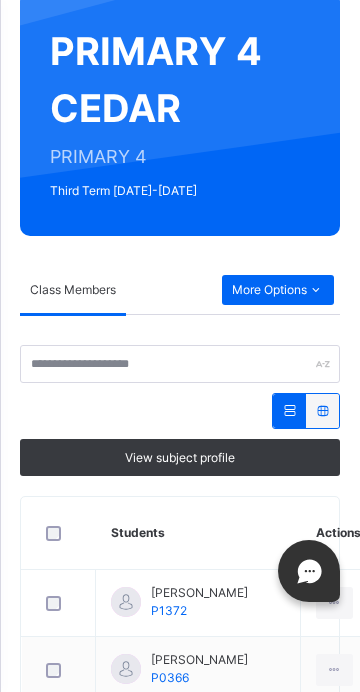 click on "More Options" at bounding box center [278, 290] 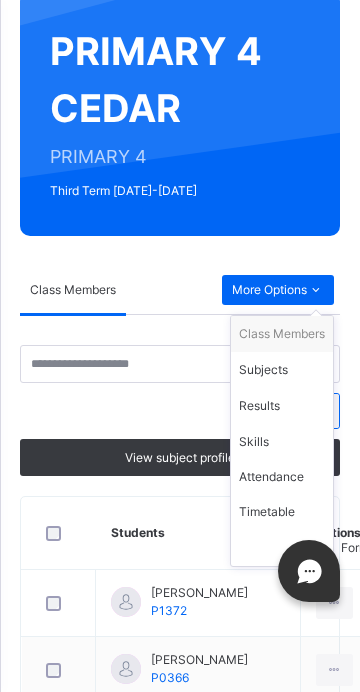 click on "Subjects" at bounding box center [282, 370] 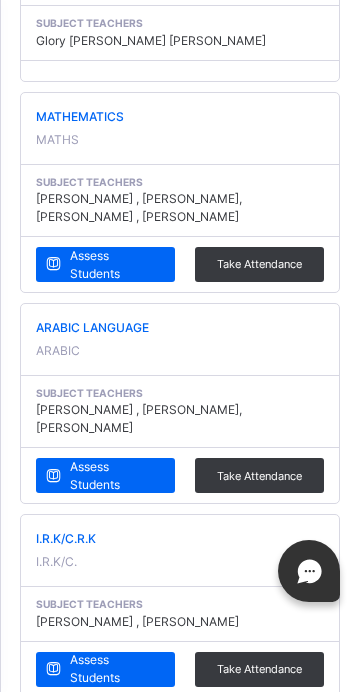 scroll, scrollTop: 867, scrollLeft: 0, axis: vertical 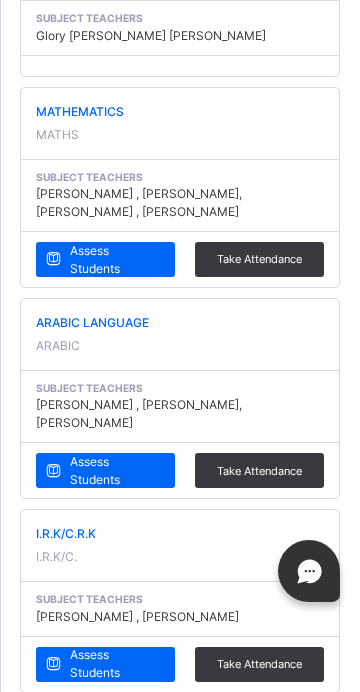 click on "Assess Students" at bounding box center [115, 471] 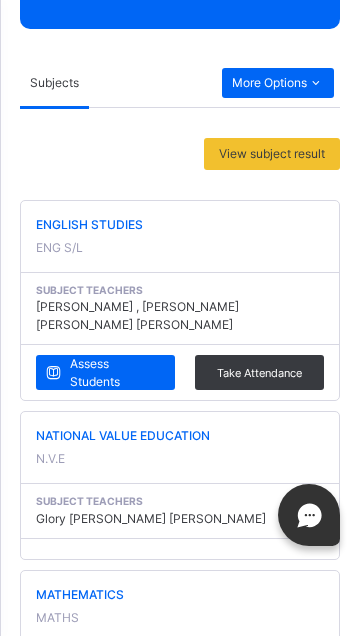 scroll, scrollTop: 315, scrollLeft: 0, axis: vertical 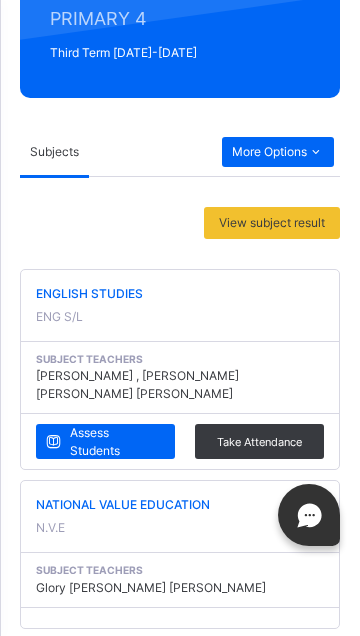 click on "Assess Students" at bounding box center (115, 442) 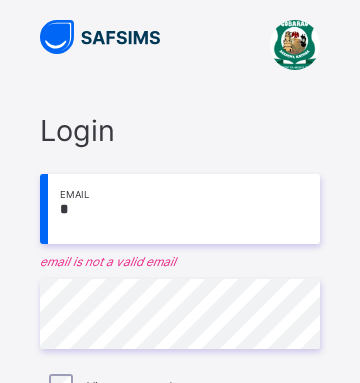 scroll, scrollTop: 0, scrollLeft: 0, axis: both 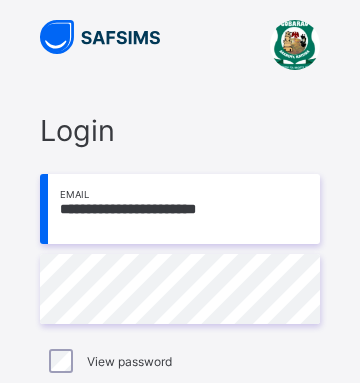 type on "**********" 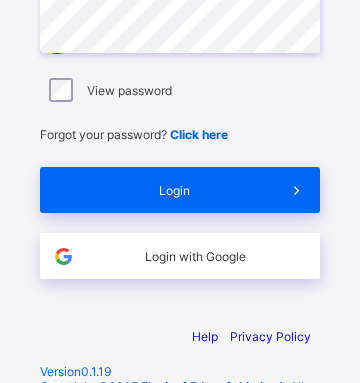 click on "Login" at bounding box center [180, 190] 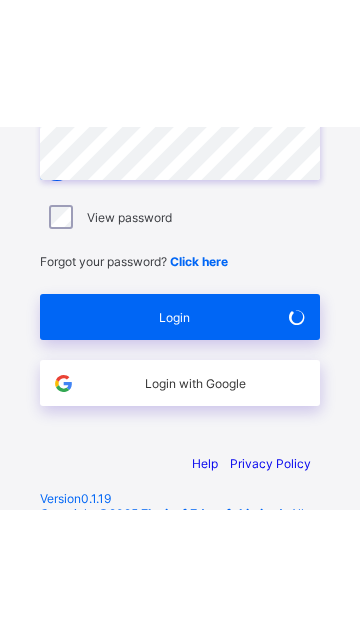 scroll, scrollTop: 51, scrollLeft: 0, axis: vertical 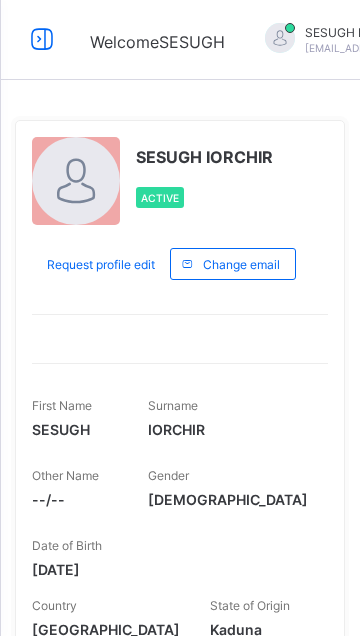 click at bounding box center [42, 39] 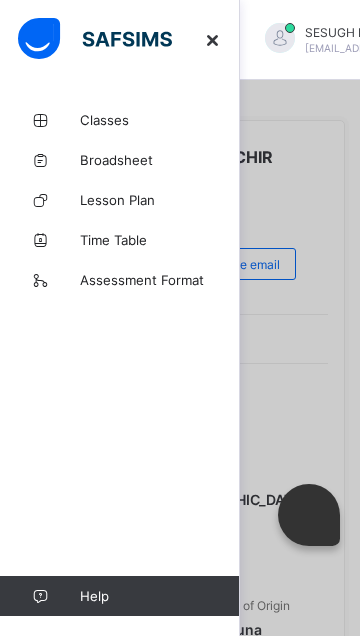 click on "Classes" at bounding box center (160, 120) 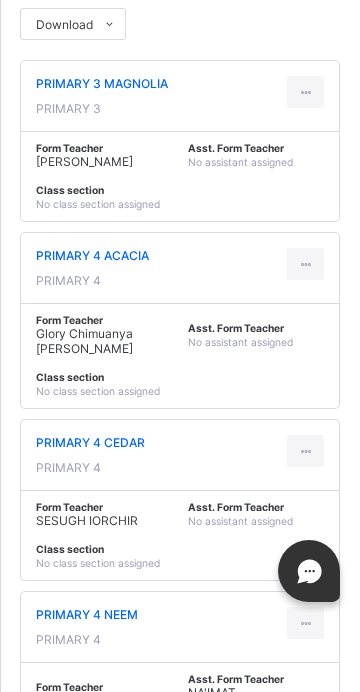 scroll, scrollTop: 332, scrollLeft: 0, axis: vertical 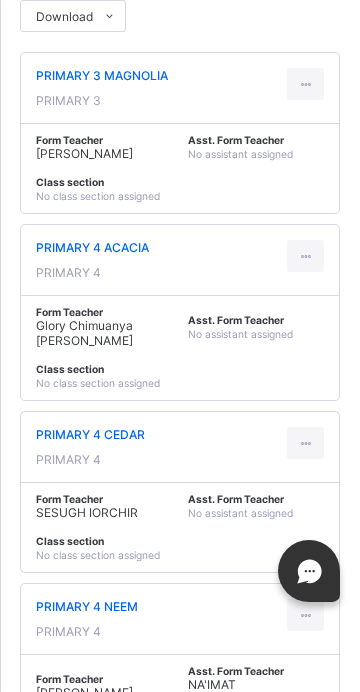 click on "PRIMARY 4   CEDAR" at bounding box center [90, 434] 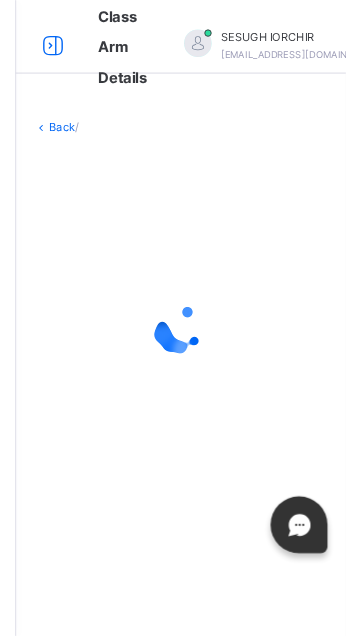 scroll, scrollTop: 0, scrollLeft: 0, axis: both 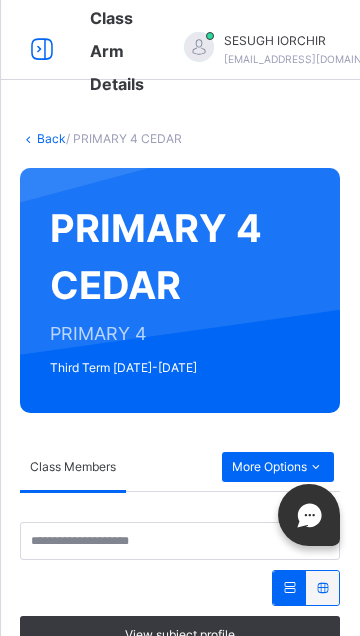 click on "More Options" at bounding box center [278, 467] 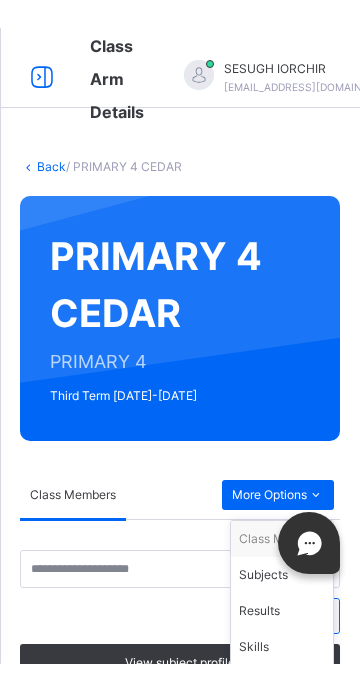 scroll, scrollTop: 230, scrollLeft: 0, axis: vertical 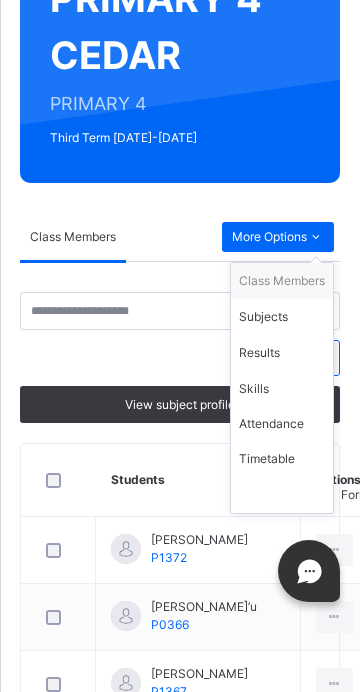 click on "Subjects" at bounding box center (282, 317) 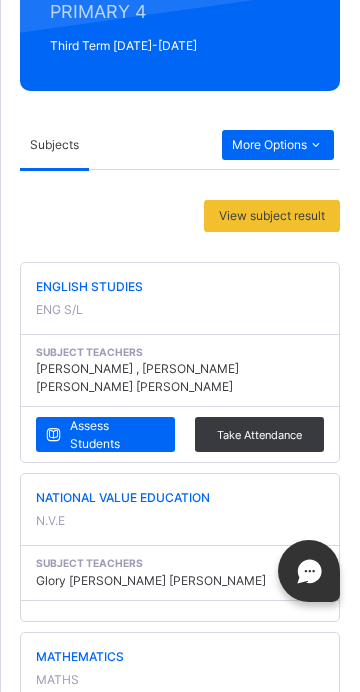 scroll, scrollTop: 363, scrollLeft: 0, axis: vertical 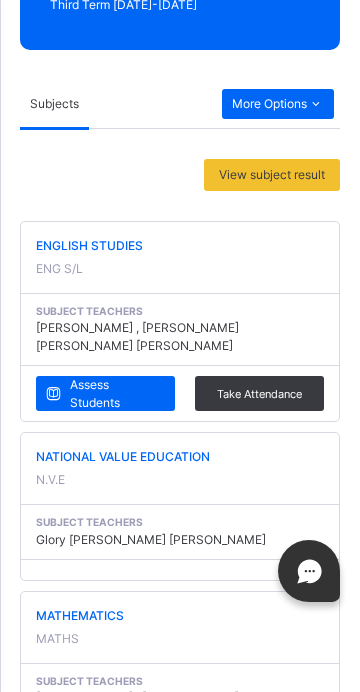 click on "Assess Students" at bounding box center (115, 394) 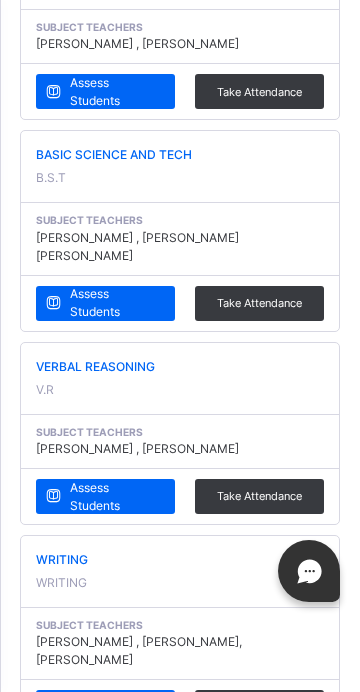 scroll, scrollTop: 2462, scrollLeft: 0, axis: vertical 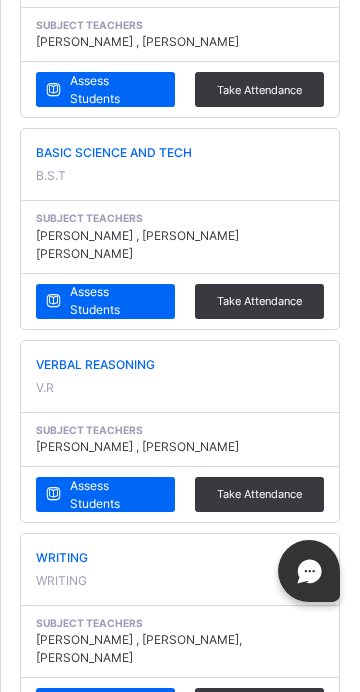 click on "Assess Students" at bounding box center [115, 495] 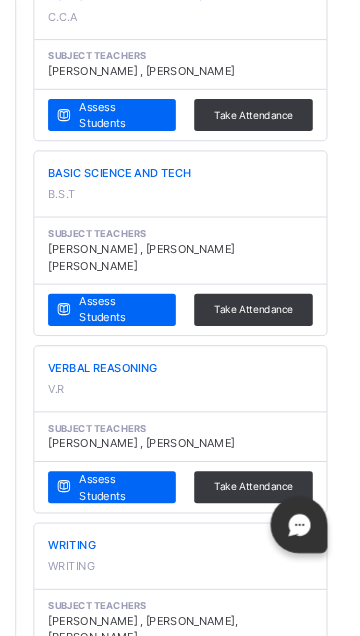 scroll, scrollTop: 0, scrollLeft: 0, axis: both 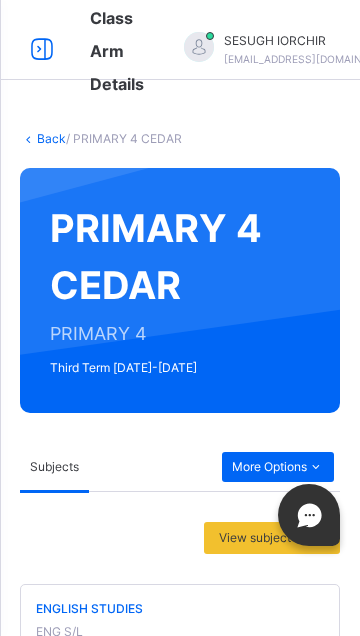 click at bounding box center (42, 50) 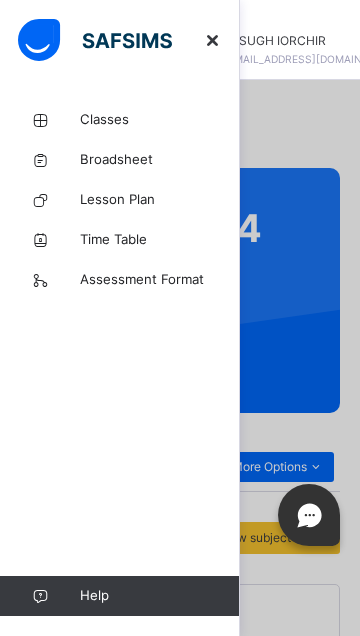 click on "Classes" at bounding box center (160, 120) 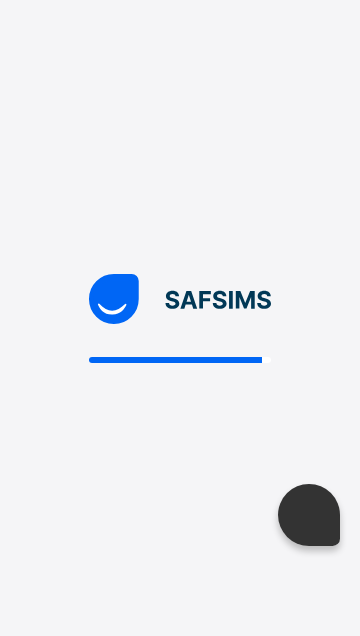 scroll, scrollTop: 0, scrollLeft: 0, axis: both 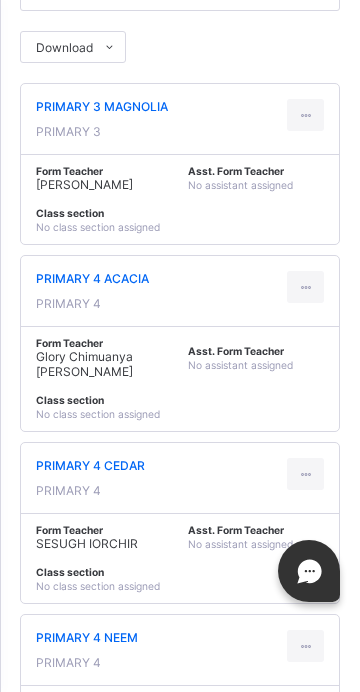 click on "PRIMARY 4   CEDAR" at bounding box center (90, 465) 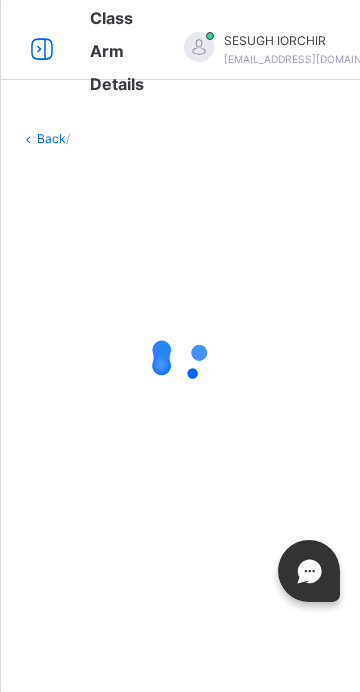 scroll, scrollTop: 0, scrollLeft: 0, axis: both 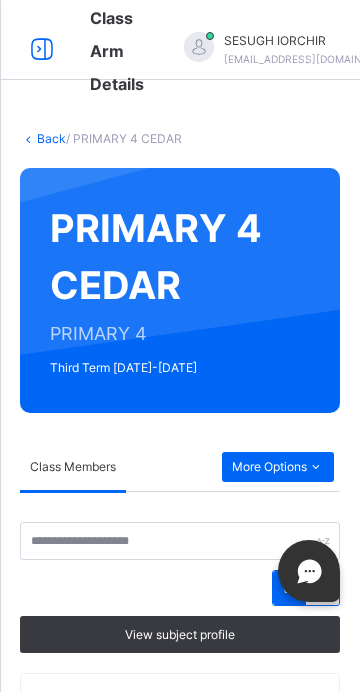 click on "More Options" at bounding box center [278, 467] 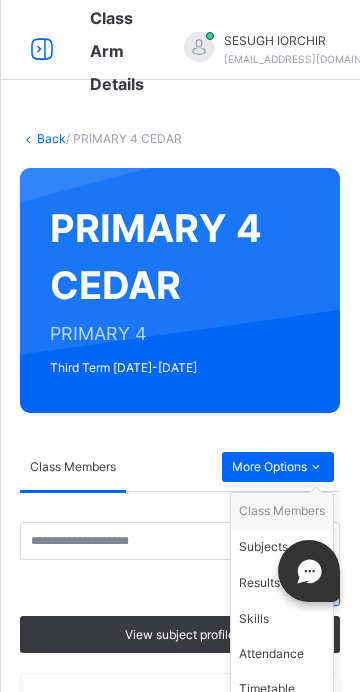 click on "Subjects" at bounding box center (282, 547) 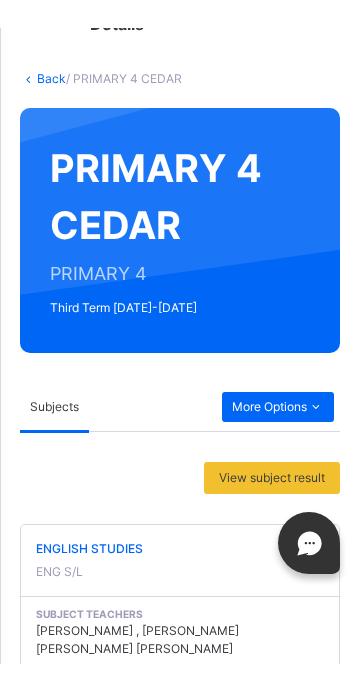 scroll, scrollTop: 353, scrollLeft: 0, axis: vertical 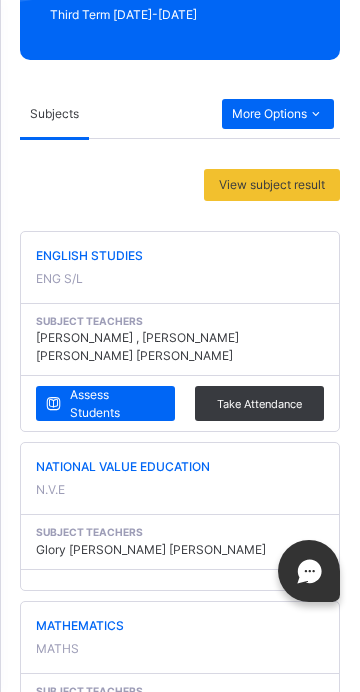 click on "Assess Students" at bounding box center [115, 404] 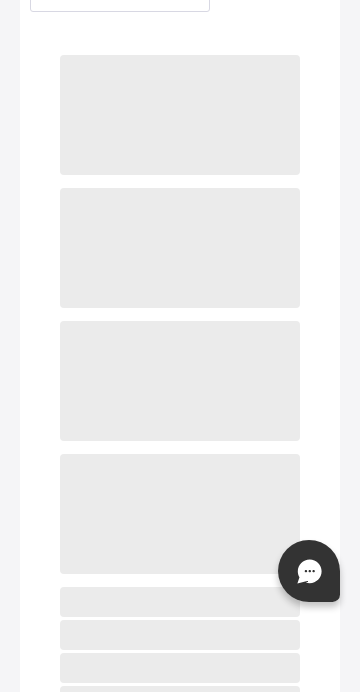 scroll, scrollTop: 818, scrollLeft: 0, axis: vertical 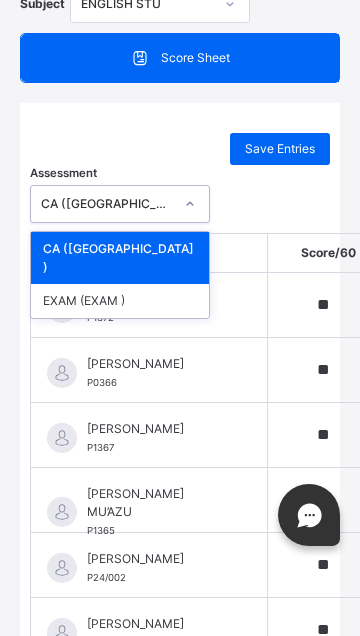click on "EXAM (EXAM )" at bounding box center (120, 301) 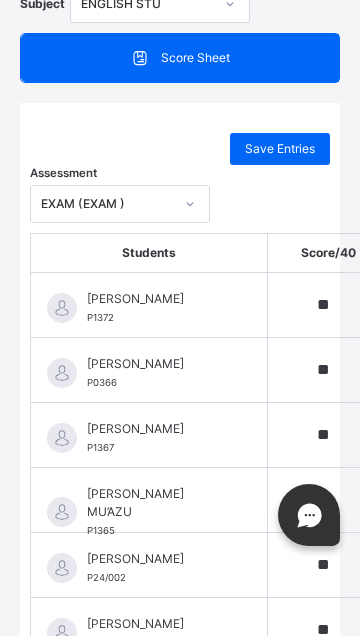 type on "**" 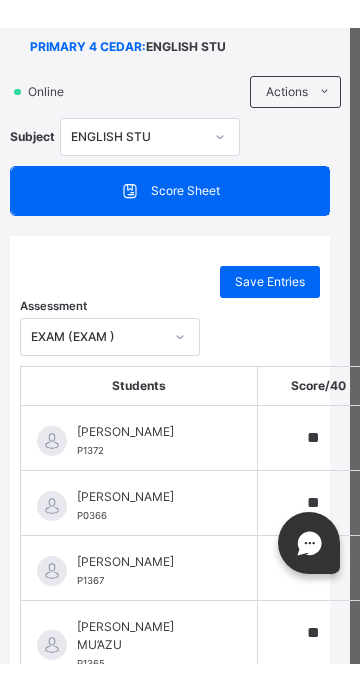 scroll, scrollTop: 130, scrollLeft: 10, axis: both 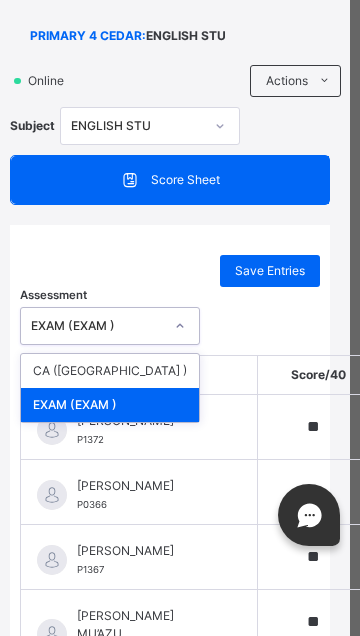 click on "CA  (CA )" at bounding box center (110, 371) 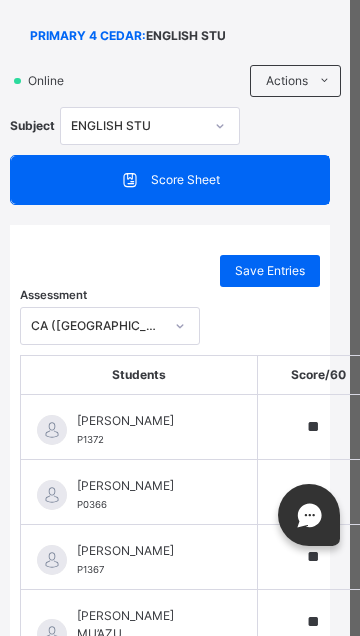 type on "**" 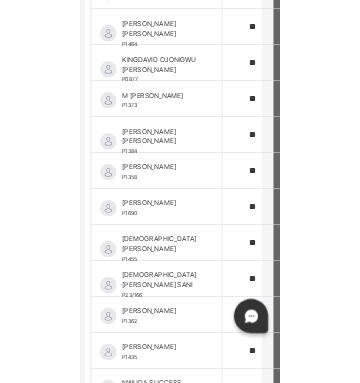 scroll, scrollTop: 2070, scrollLeft: 10, axis: both 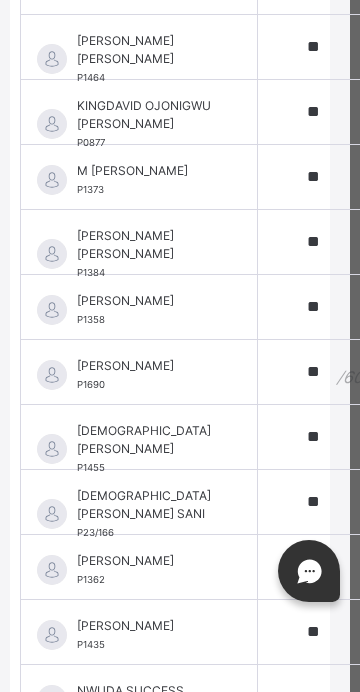 click on "**" at bounding box center [318, 372] 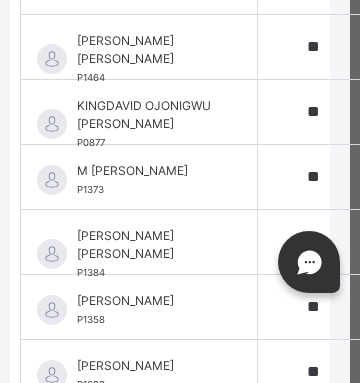 click on "**" at bounding box center [318, 372] 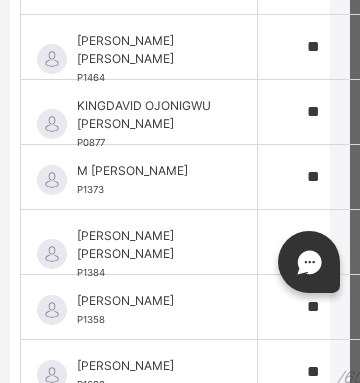 click on "**" at bounding box center (318, 372) 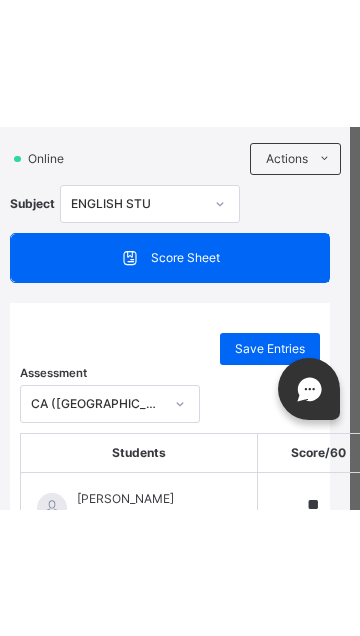 scroll, scrollTop: 196, scrollLeft: 10, axis: both 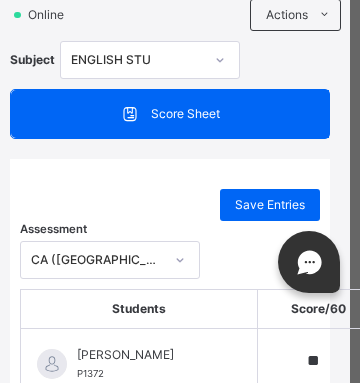 type on "**" 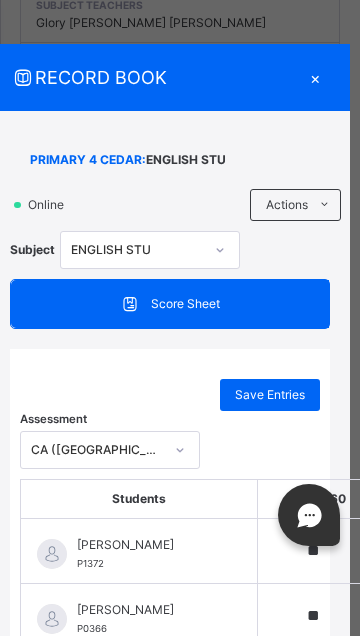 scroll, scrollTop: 1, scrollLeft: 10, axis: both 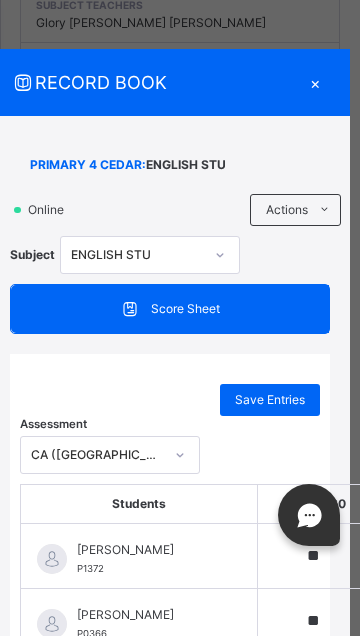 click on "Save Entries" at bounding box center [270, 400] 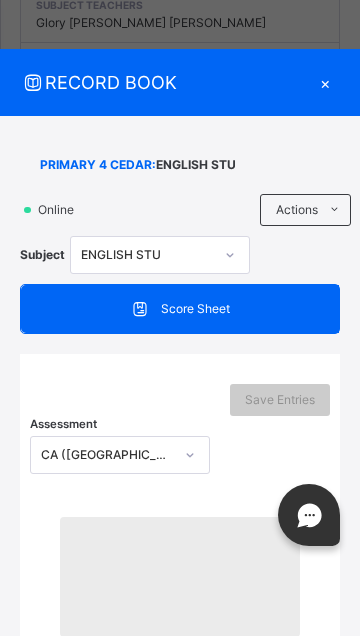 click on "×" at bounding box center [325, 82] 